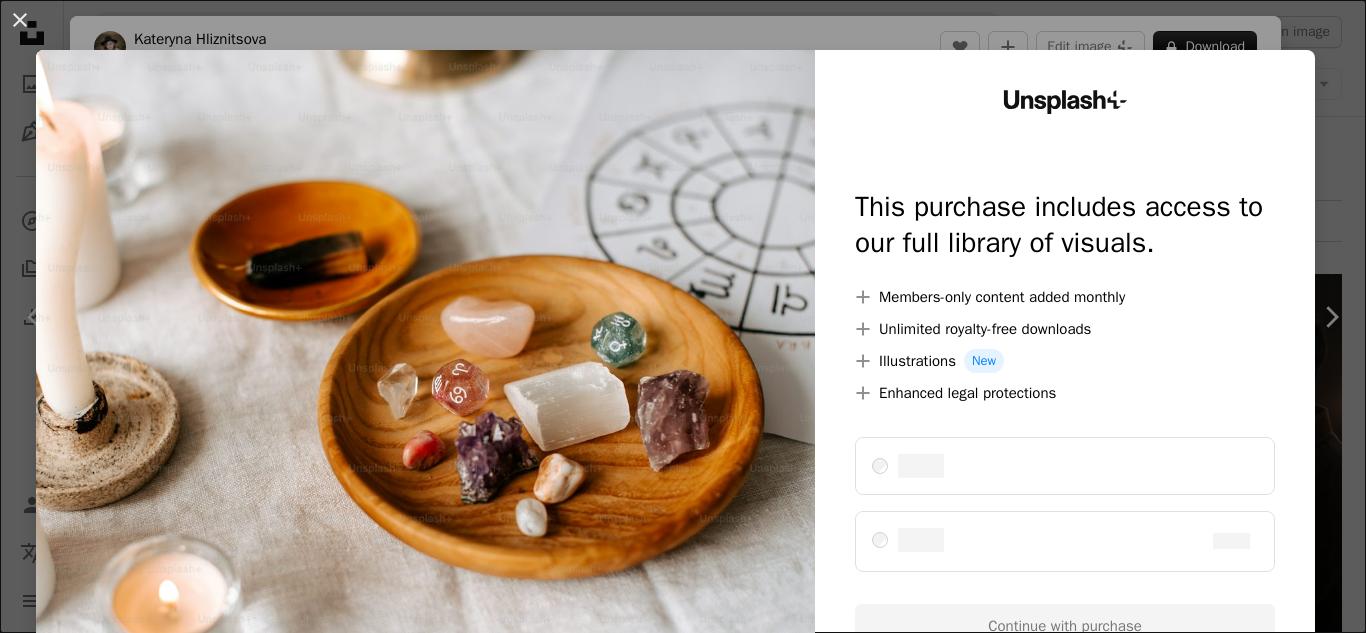 scroll, scrollTop: 2600, scrollLeft: 0, axis: vertical 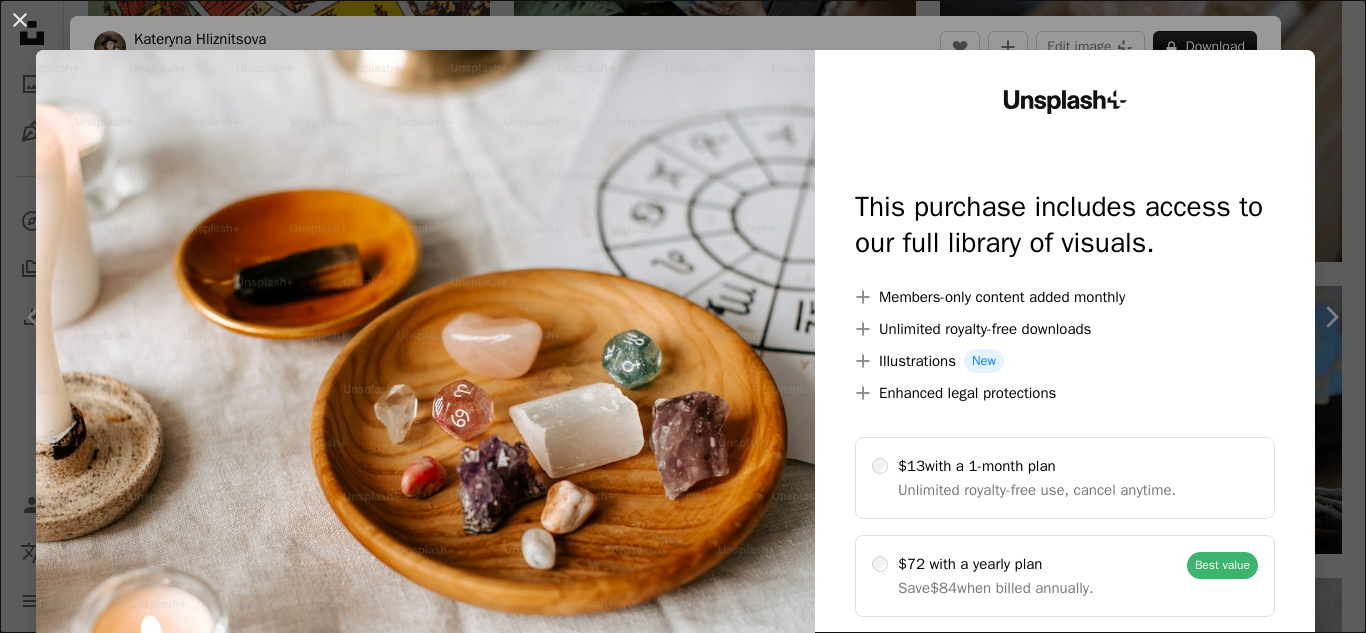 click at bounding box center (425, 407) 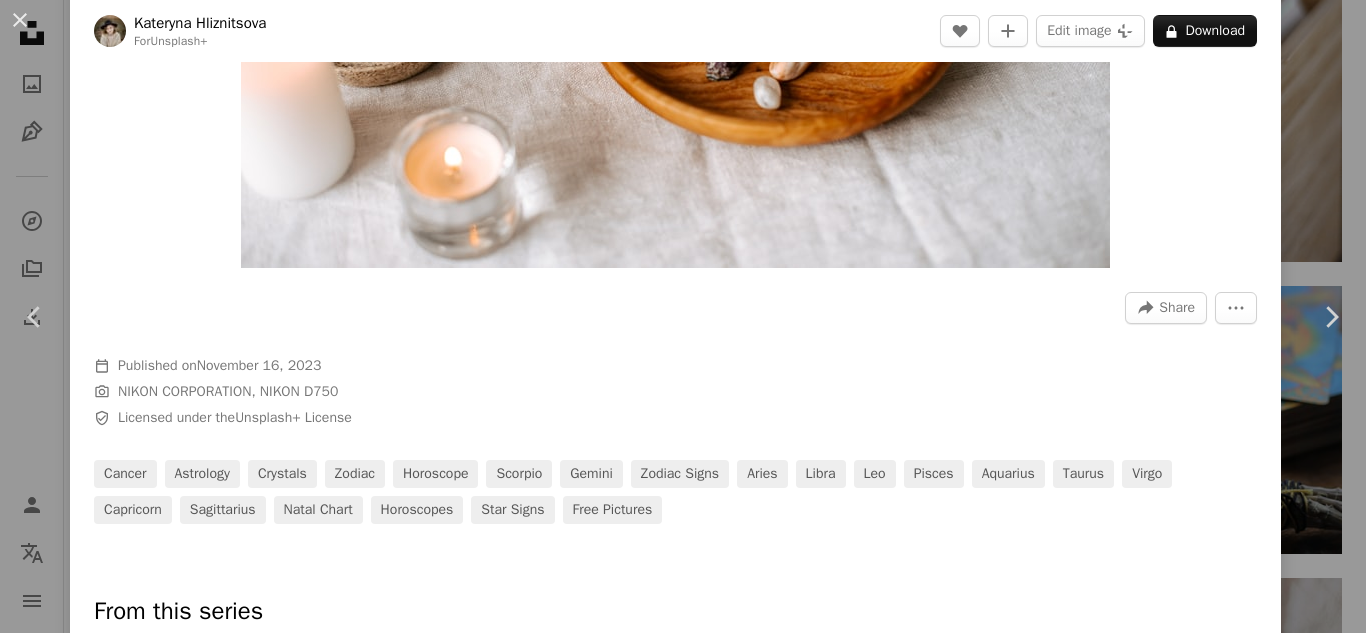 scroll, scrollTop: 0, scrollLeft: 0, axis: both 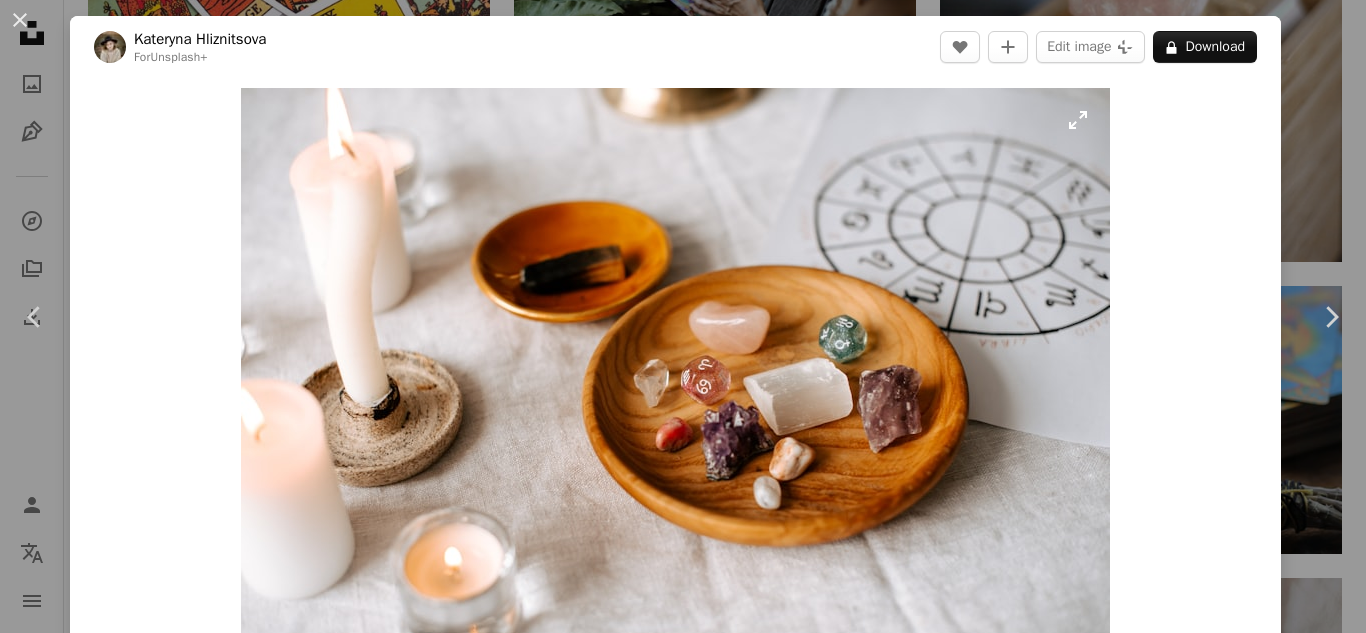 click at bounding box center [675, 378] 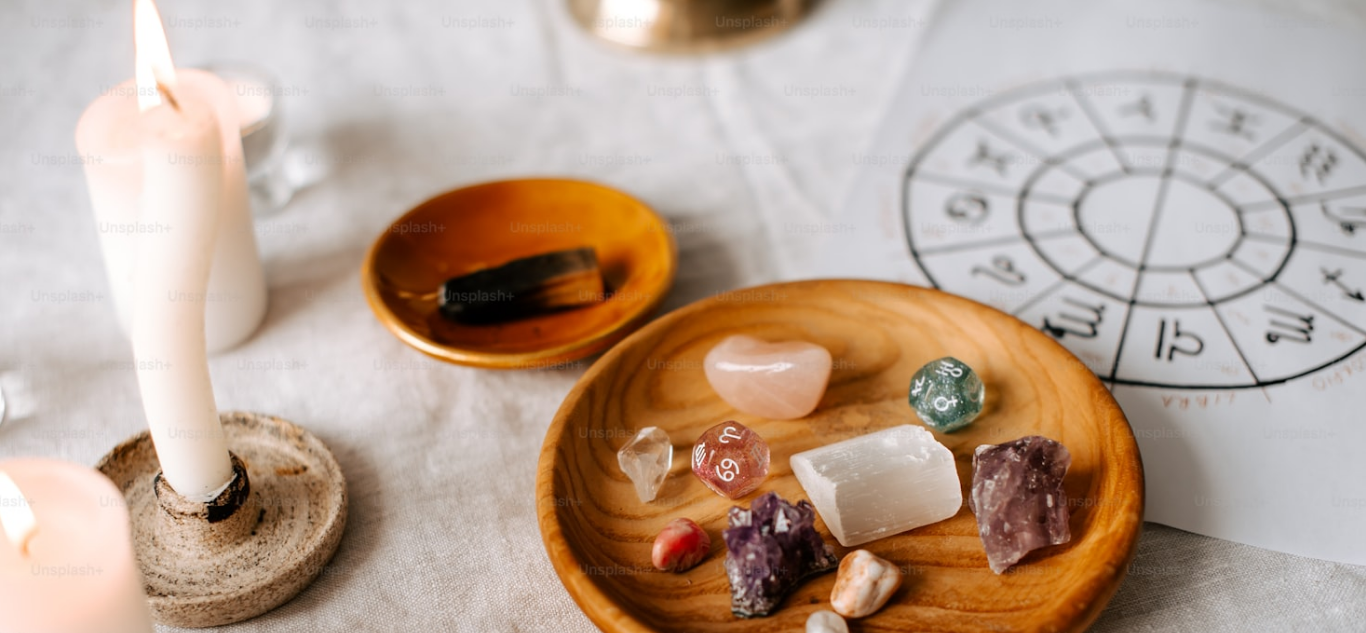 scroll, scrollTop: 130, scrollLeft: 0, axis: vertical 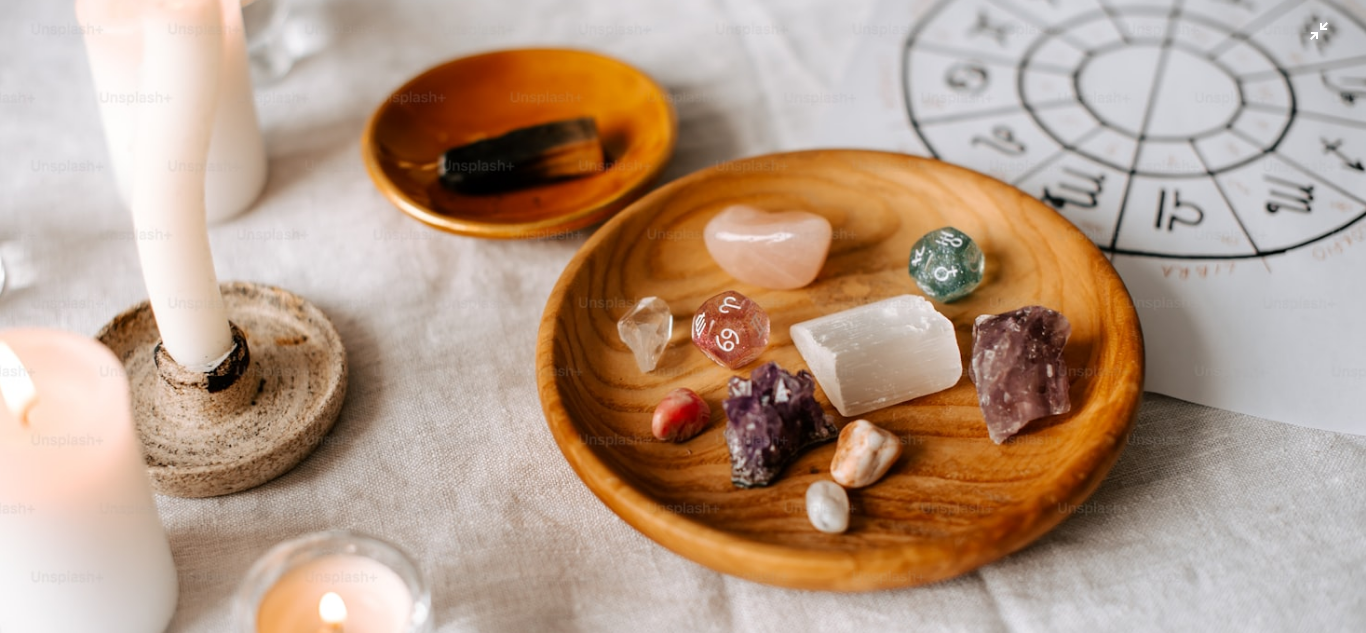 click at bounding box center (683, 326) 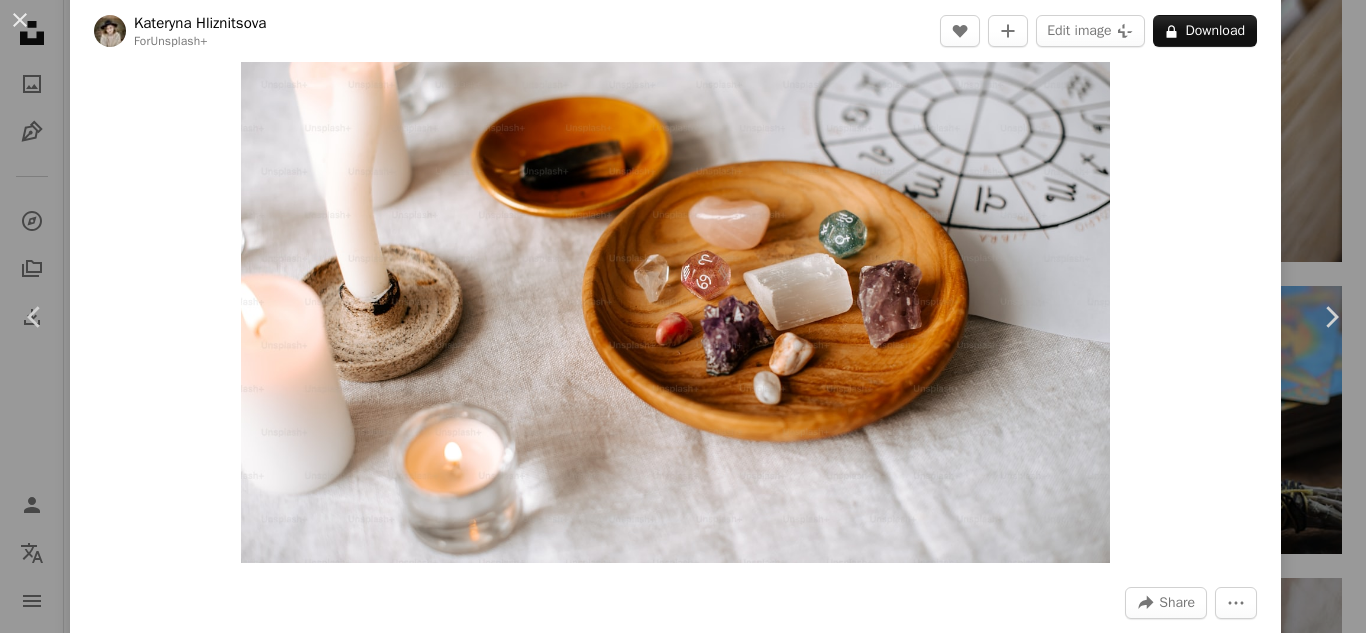 scroll, scrollTop: 135, scrollLeft: 0, axis: vertical 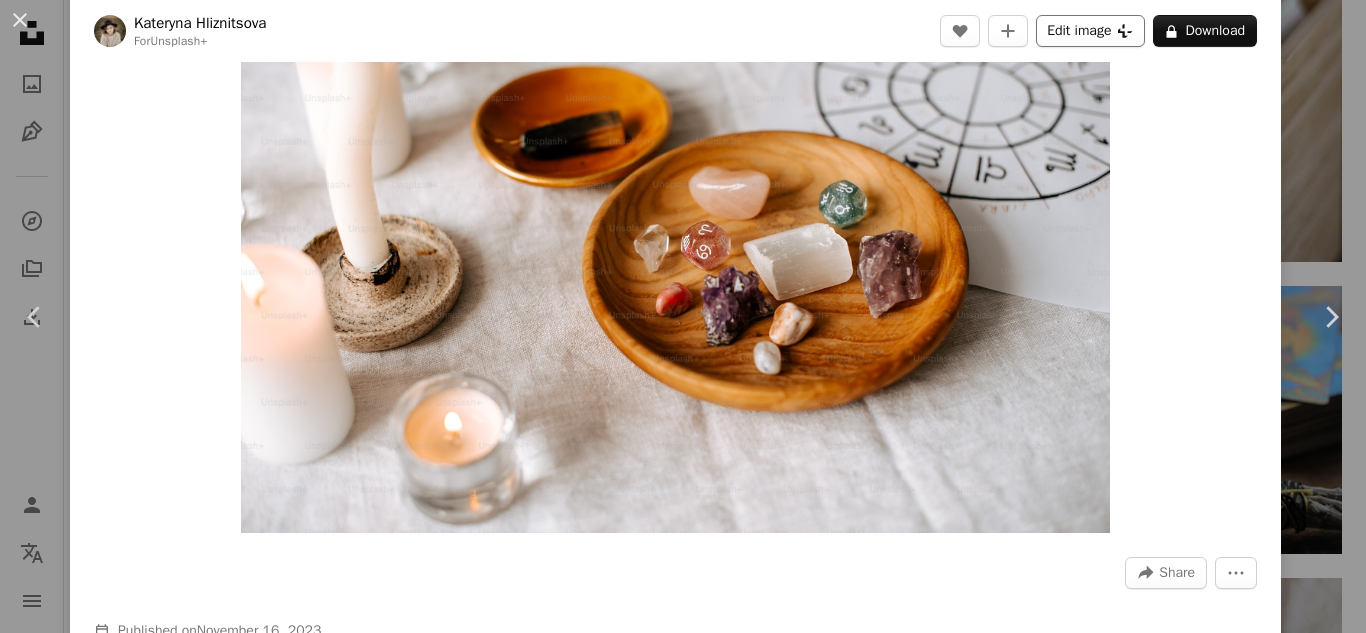 click on "Edit image   Plus sign for Unsplash+" at bounding box center (1090, 31) 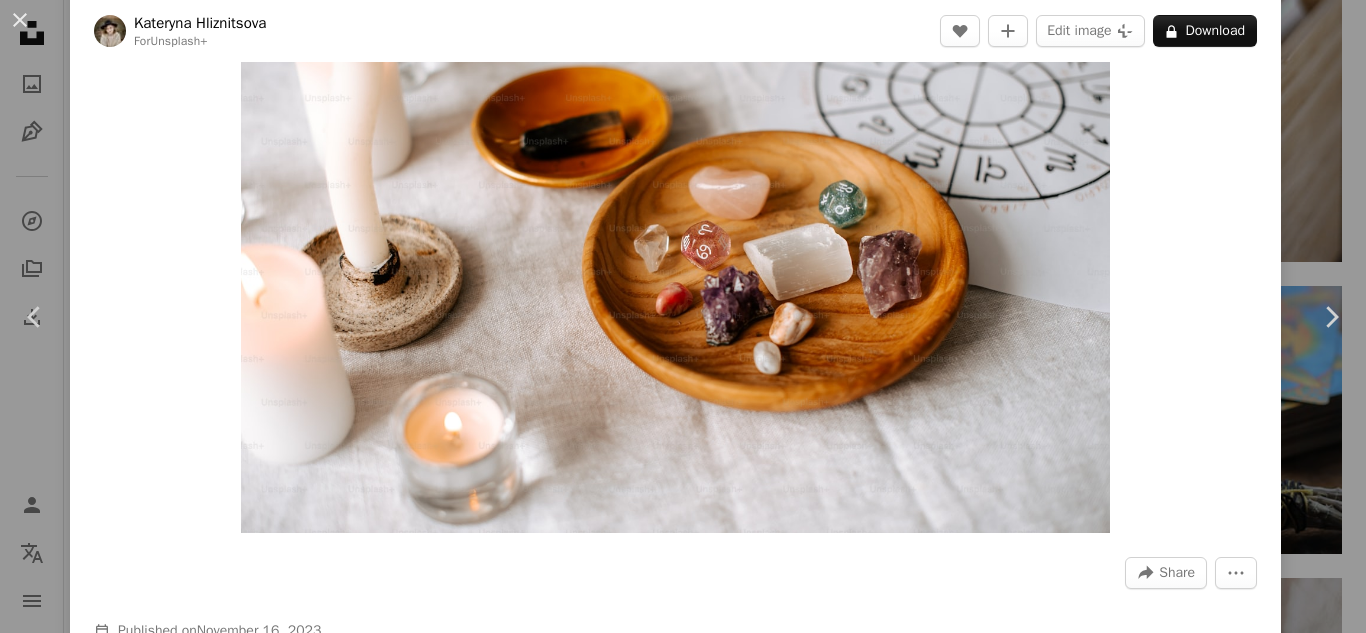 click on "An X shape Unsplash+ This purchase includes access to our full library of visuals. A plus sign Members-only content added monthly A plus sign Unlimited royalty-free downloads A plus sign Illustrations  New A plus sign Enhanced legal protections $13  with a 1-month plan Unlimited royalty-free use, cancel anytime. $72   with a yearly plan Save  $84  when billed annually. Best value Continue with purchase Taxes where applicable. Renews automatically. Cancel anytime." at bounding box center [683, 4934] 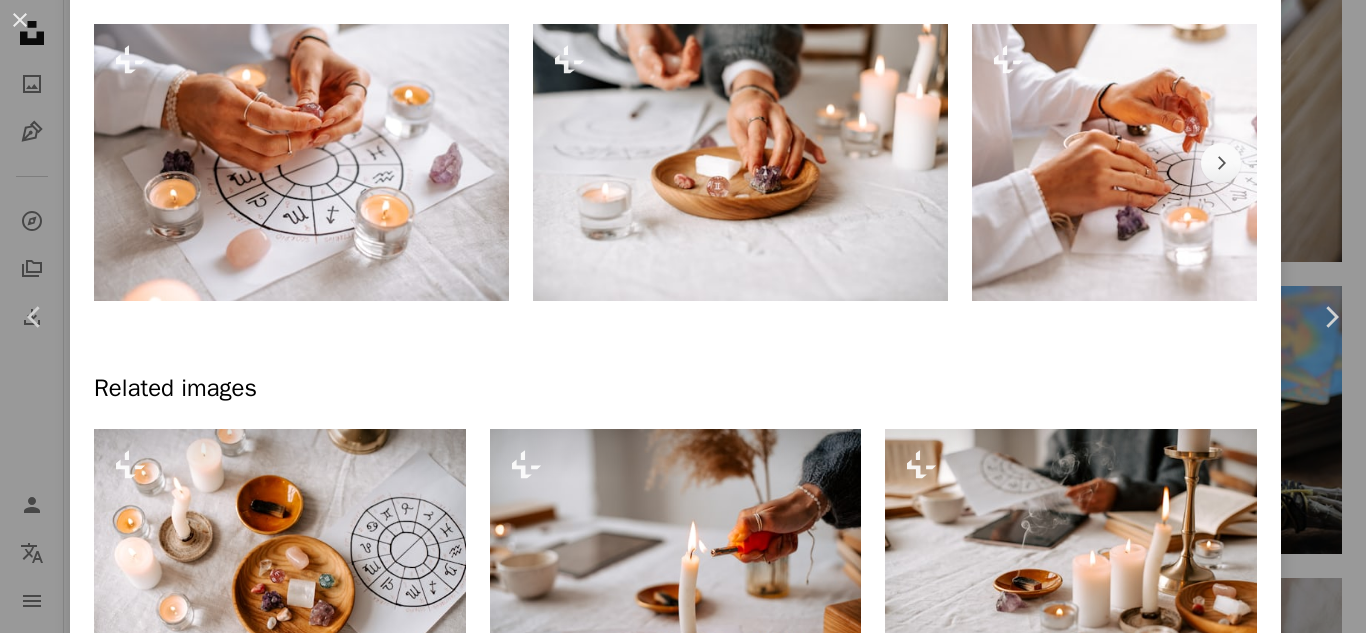 scroll, scrollTop: 1035, scrollLeft: 0, axis: vertical 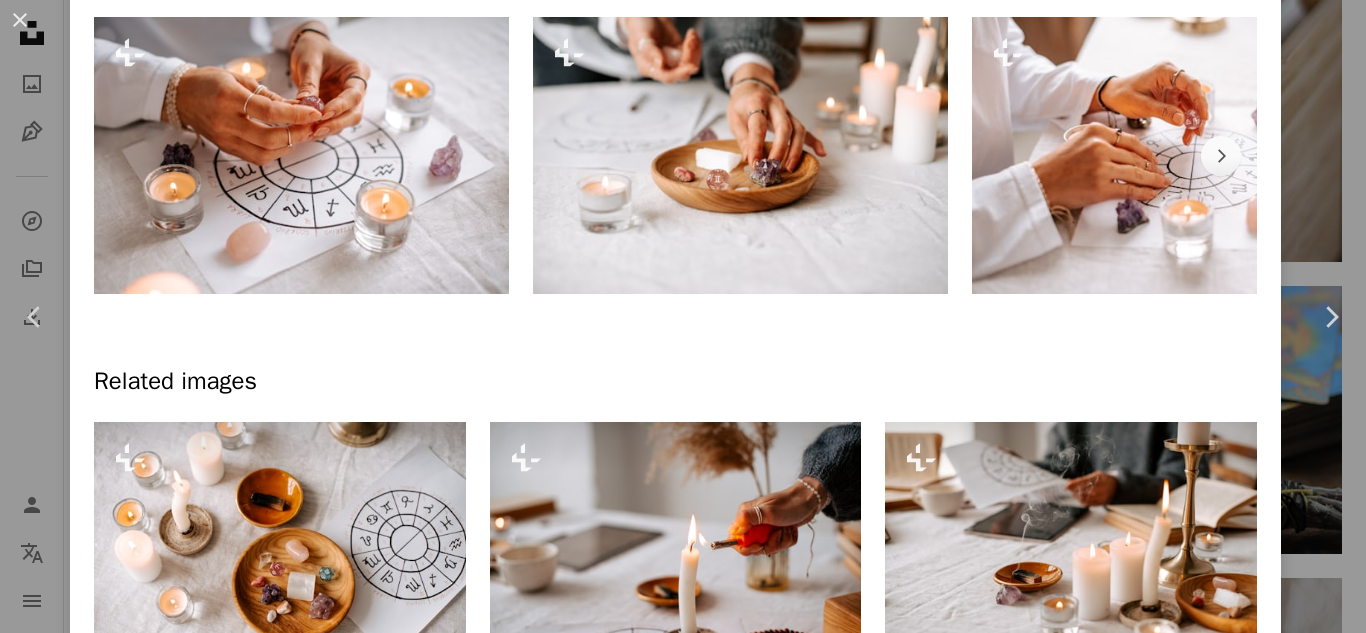 click at bounding box center [301, 155] 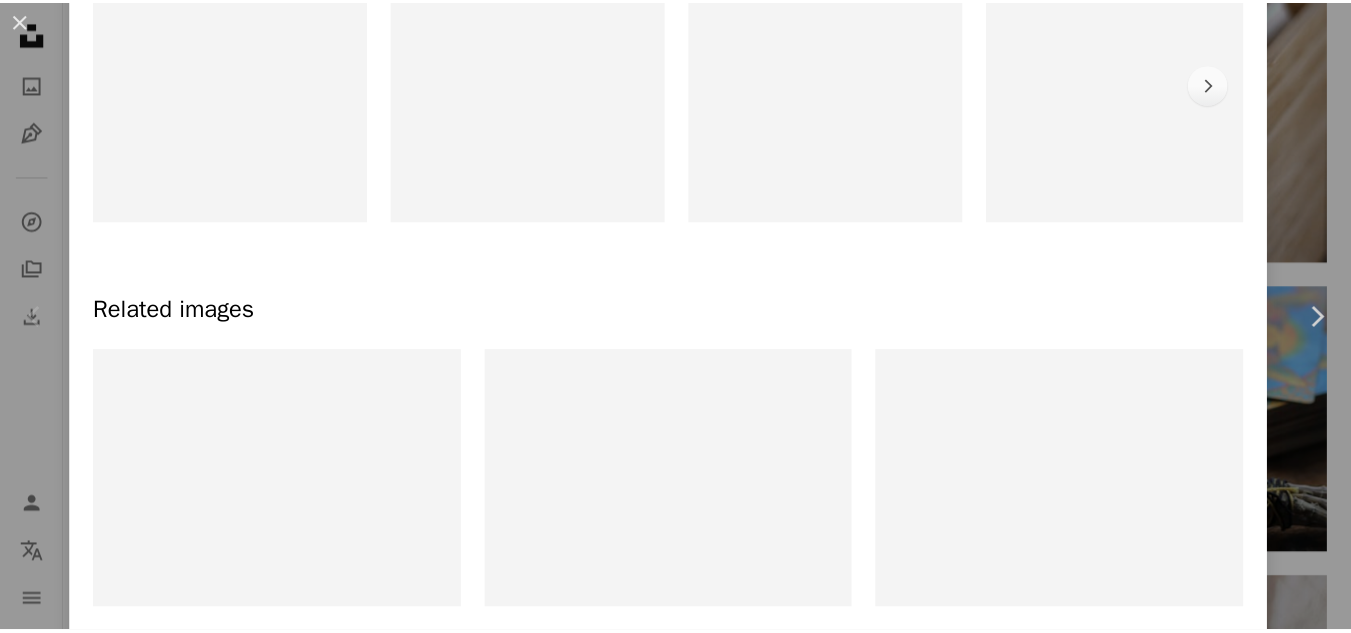 scroll, scrollTop: 0, scrollLeft: 0, axis: both 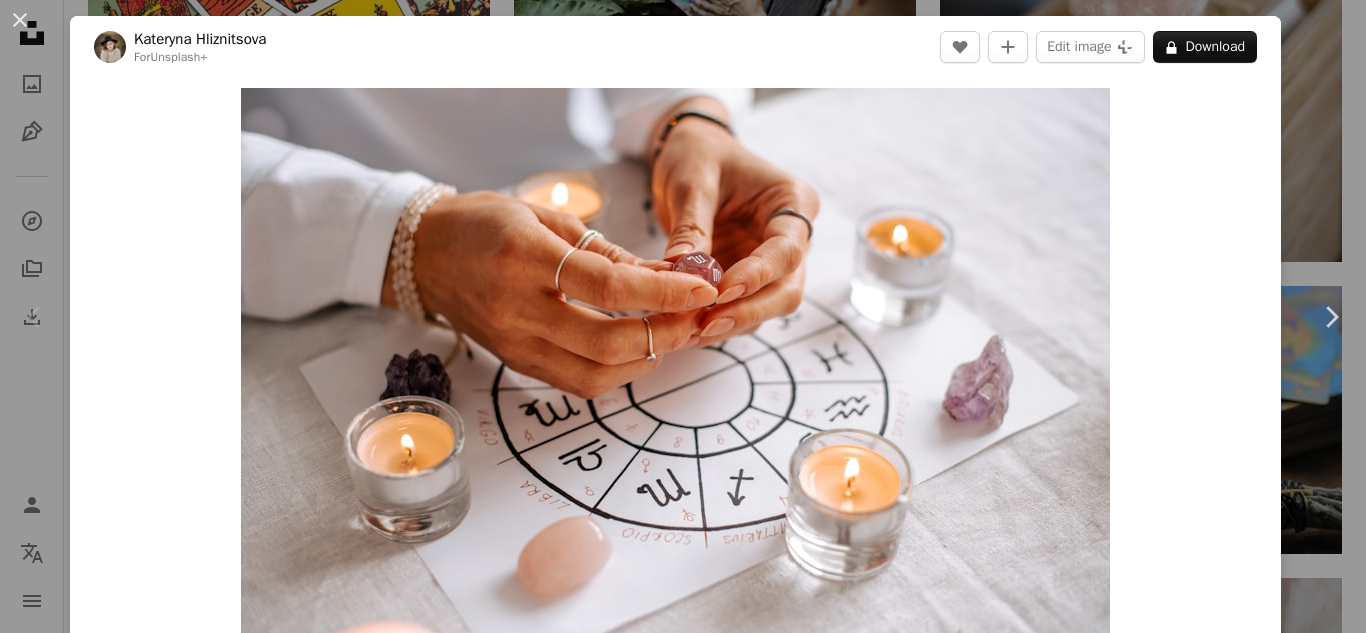click on "An X shape Chevron left Chevron right [FIRST] [LAST] For Unsplash+ A heart A plus sign Edit image Plus sign for Unsplash+ A lock Download Zoom in A forward-right arrow Share More Actions Calendar outlined Published on November 16, 2023 Camera NIKON CORPORATION, NIKON D750 Safety Licensed under the Unsplash+ License cancer astrology zodiac horoscope scorpio gemini zodiac signs aries libra leo pisces aquarius taurus virgo capricorn sagittarius natal chart horoscopes star signs Creative Commons images From this series Chevron right Plus sign for Unsplash+ Plus sign for Unsplash+ Plus sign for Unsplash+ Plus sign for Unsplash+ Plus sign for Unsplash+ Plus sign for Unsplash+ Plus sign for Unsplash+ Plus sign for Unsplash+ Plus sign for Unsplash+ Plus sign for Unsplash+ Related images Plus sign for Unsplash+ A heart A plus sign [FIRST] [LAST] For Unsplash+ A lock Download Plus sign for Unsplash+ A heart A plus sign [FIRST] [LAST] For Unsplash+ A lock Download Plus sign for Unsplash+" at bounding box center (683, 316) 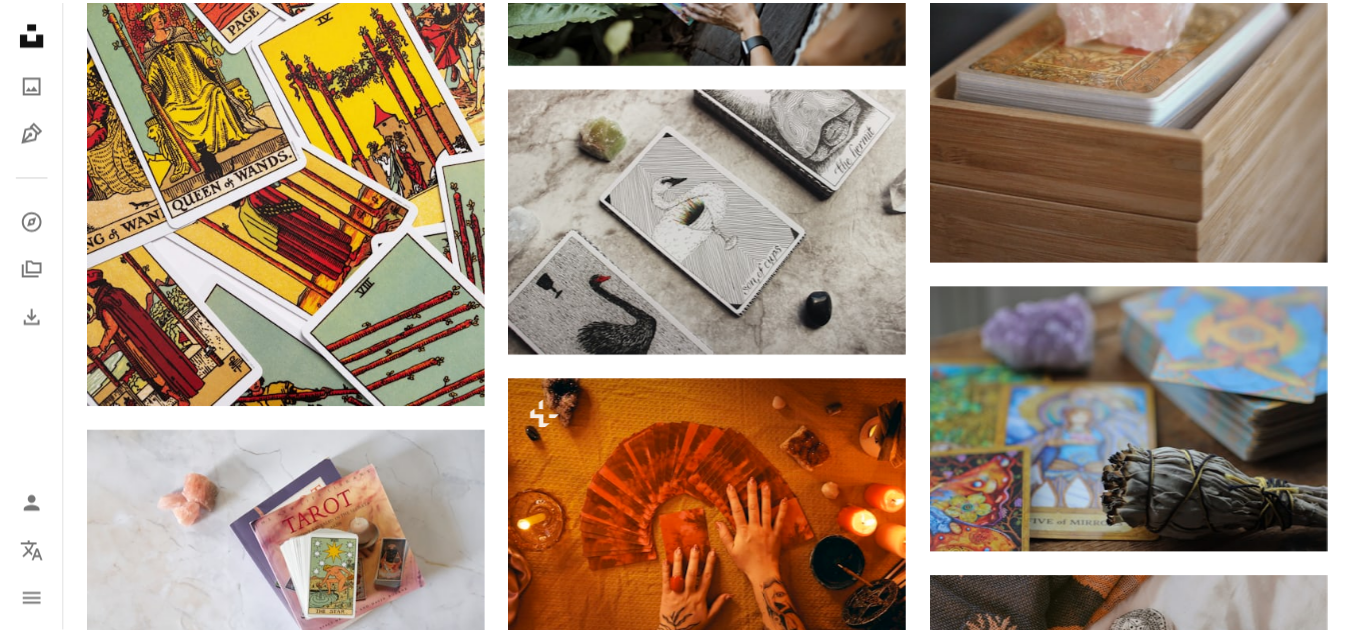 scroll, scrollTop: 0, scrollLeft: 574, axis: horizontal 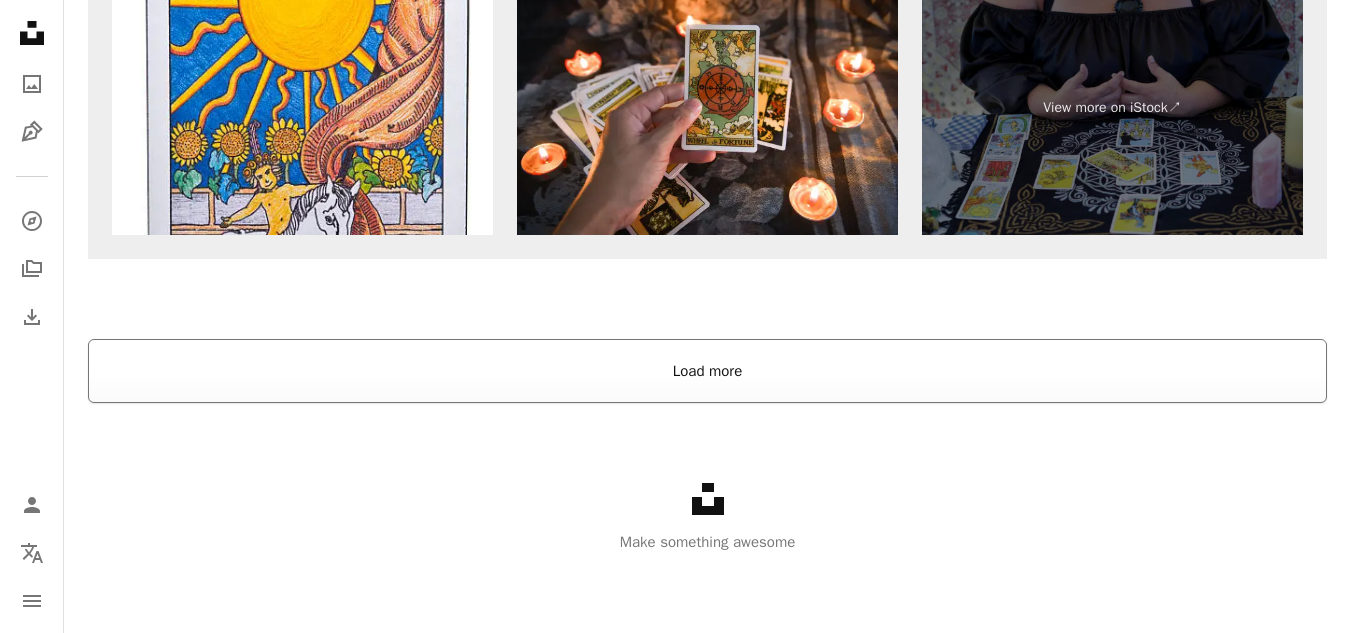 click on "Load more" at bounding box center [707, 371] 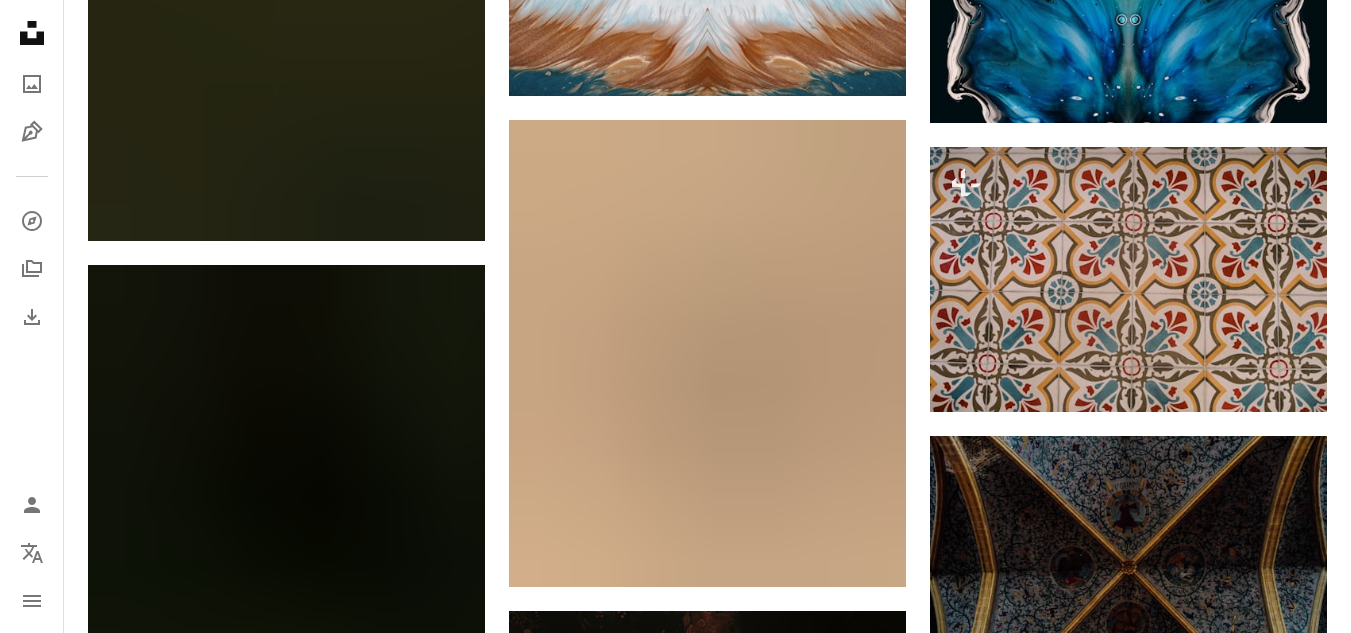 scroll, scrollTop: 59562, scrollLeft: 0, axis: vertical 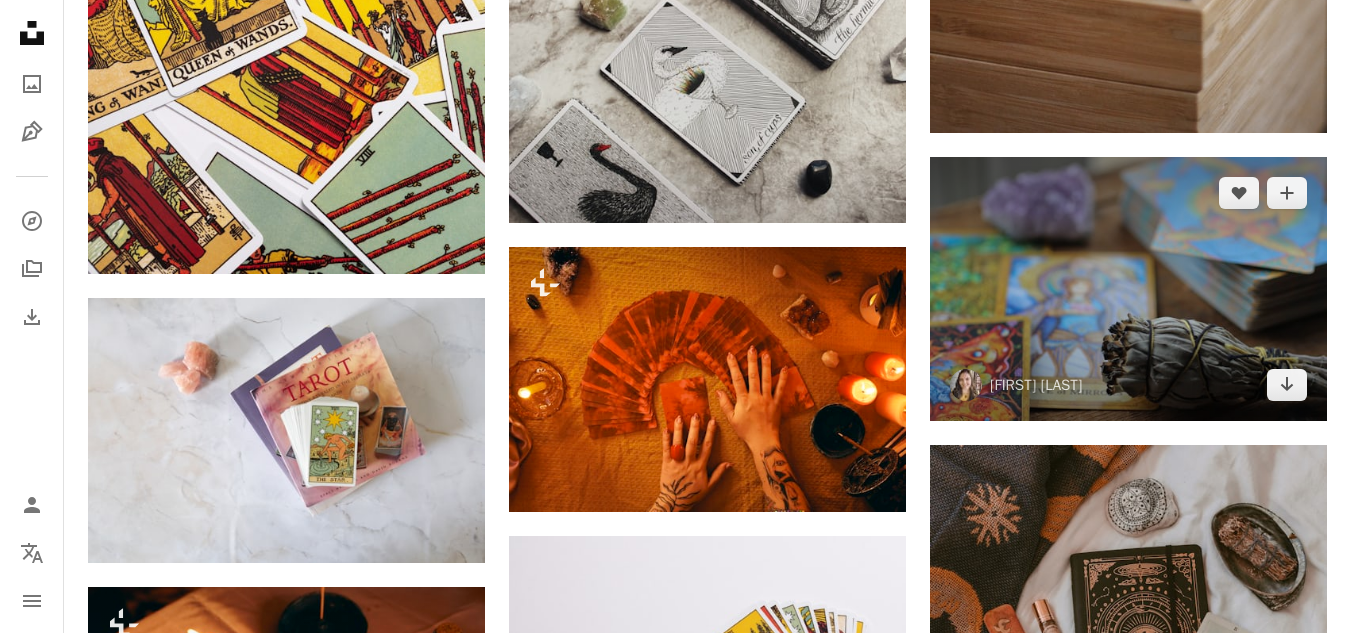 click at bounding box center (1128, 289) 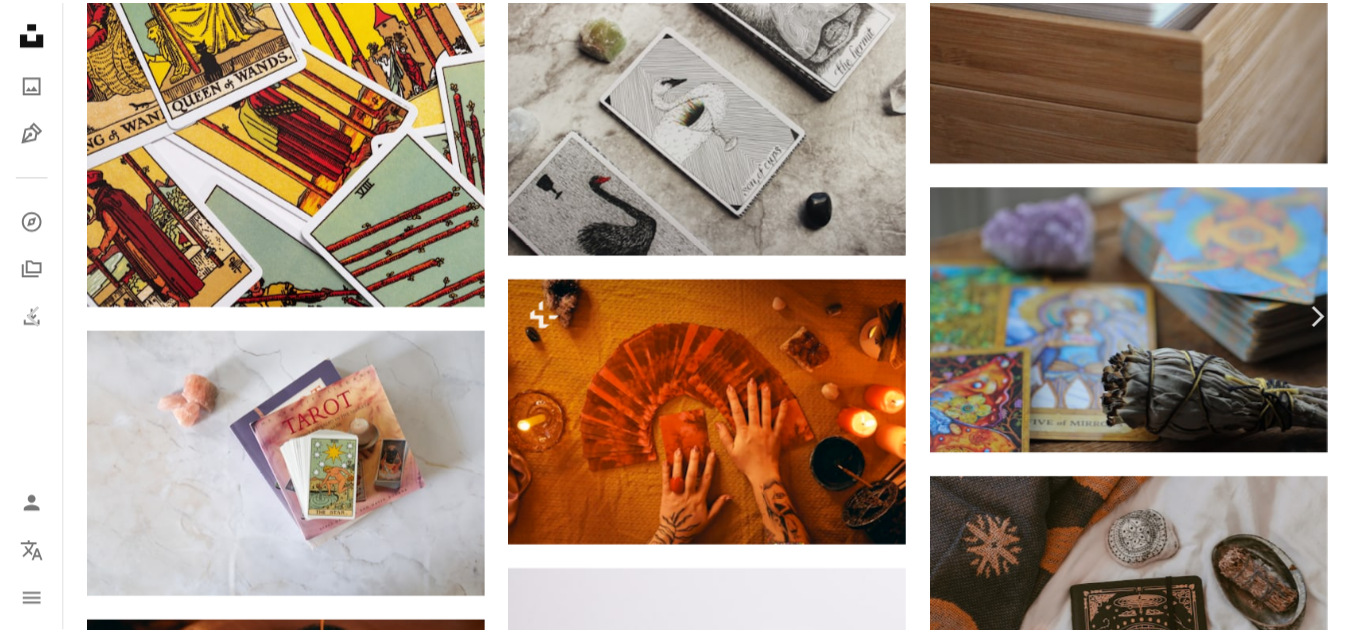 scroll, scrollTop: 0, scrollLeft: 0, axis: both 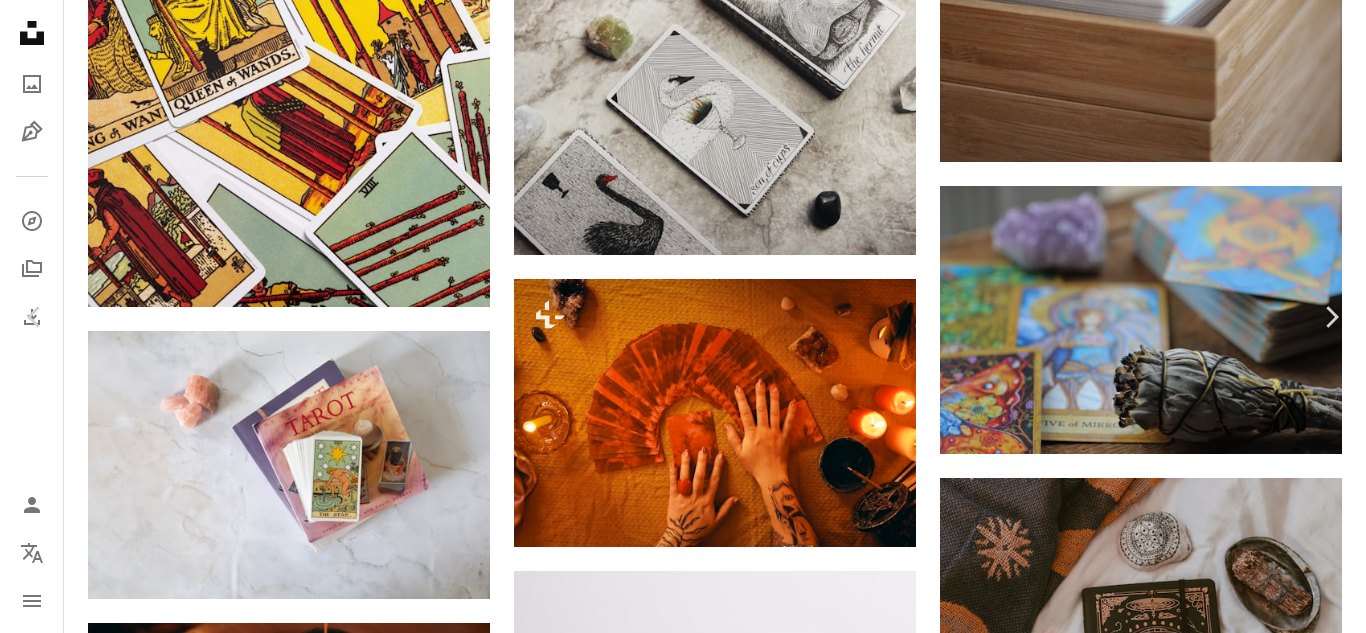 click on "Chevron down" 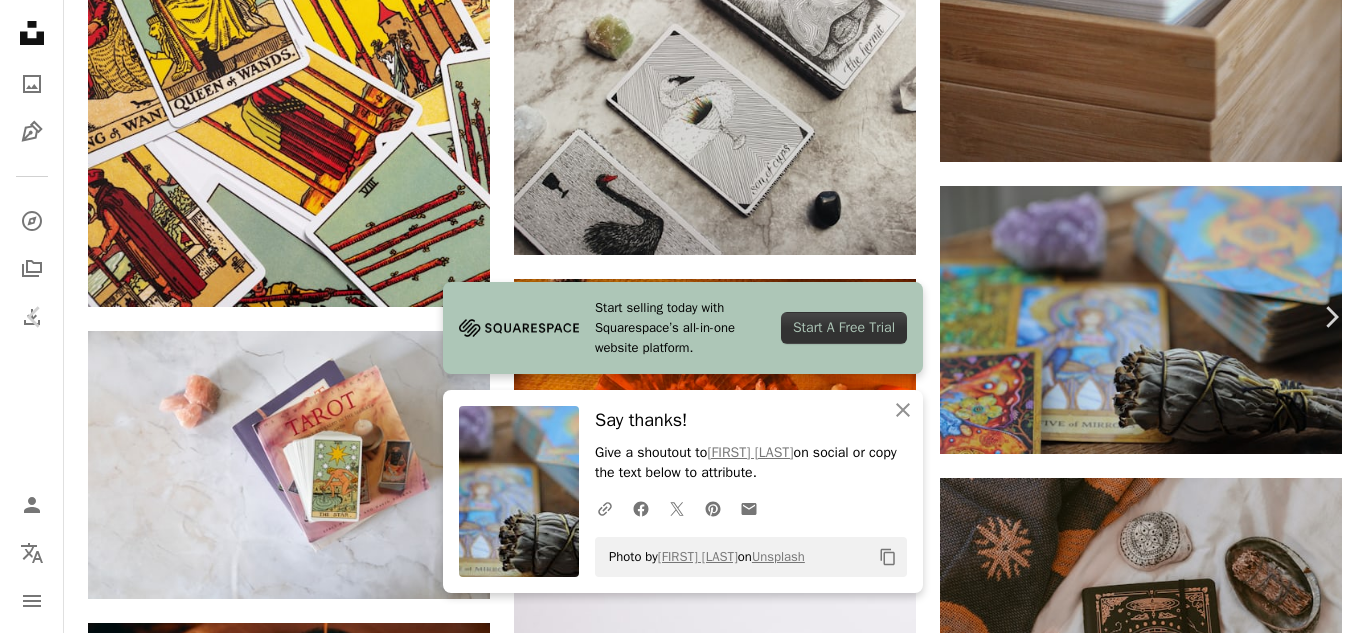 click on "An X shape Chevron left Chevron right Start selling today with Squarespace’s all-in-one website platform. Start A Free Trial An X shape Close Say thanks! Give a shoutout to [FIRST] [LAST] on social or copy the text below to attribute. A URL sharing icon (chains) Facebook icon X (formerly Twitter) icon Pinterest icon An envelope Photo by [FIRST] [LAST] on Unsplash Copy content [FIRST] [LAST] [FIRST] [LAST] A heart A plus sign Edit image Plus sign for Unsplash+ Download free Chevron down Zoom in Views 3,273,592 Downloads 36,185 A forward-right arrow Share Info icon Info More Actions Calendar outlined Published on May 2, 2019 Camera Canon, EOS REBEL T3i Safety Free to use under the Unsplash License life body spiritual crystal mind tarot soul sage ritual amethyst nurture chrysalis smudge cleanse metaphysical art animal plant website magic Creative Commons images Browse premium related images on iStock | Save 20% with code UNSPLASH20 View more on iStock ↗ Related images A heart A plus sign For" at bounding box center [683, 60694] 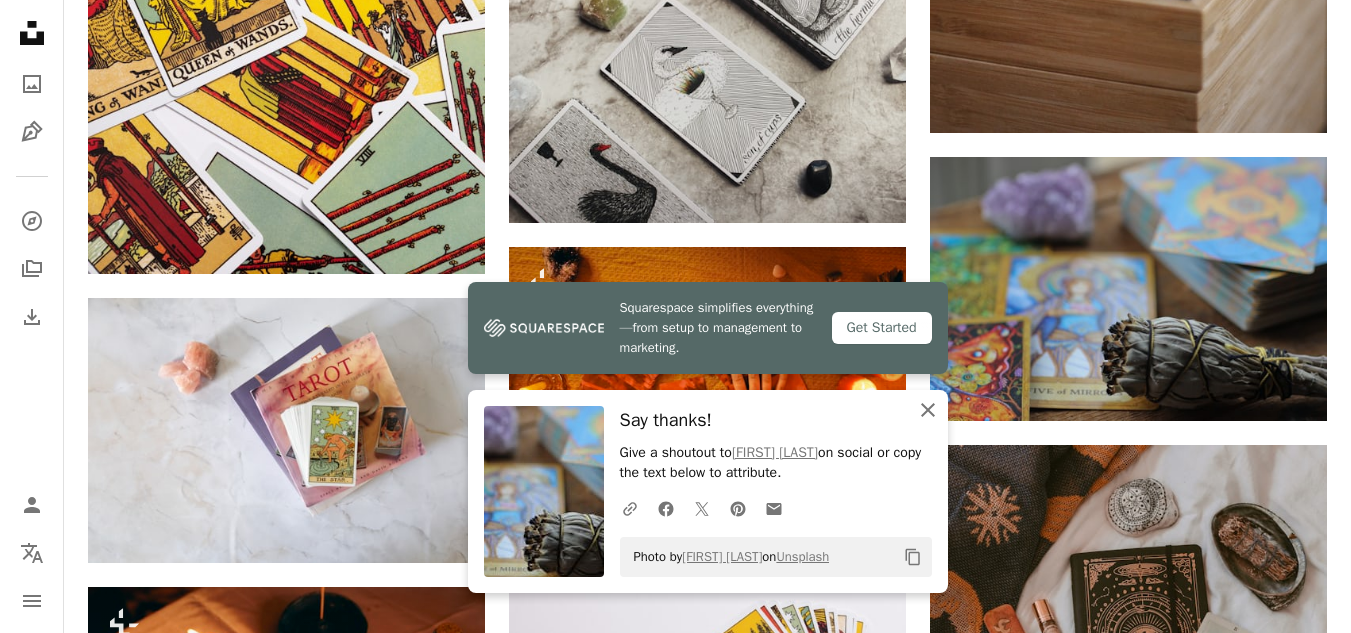 click on "An X shape Close" at bounding box center (928, 410) 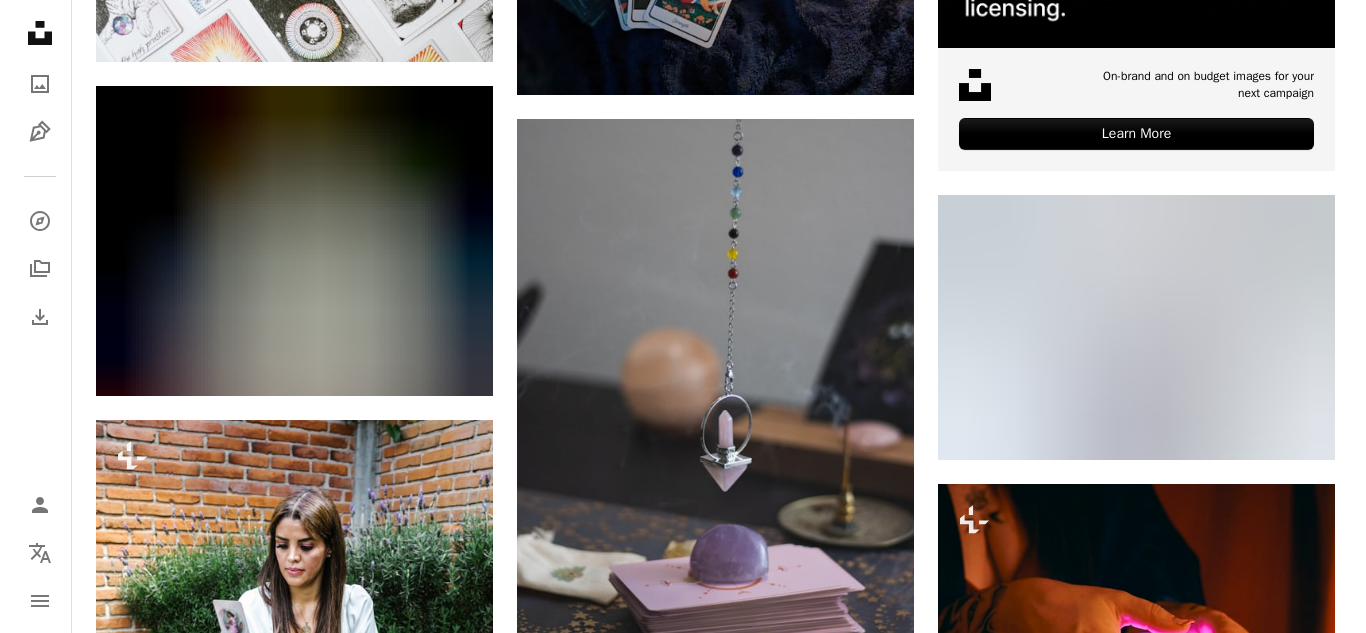scroll, scrollTop: 8200, scrollLeft: 0, axis: vertical 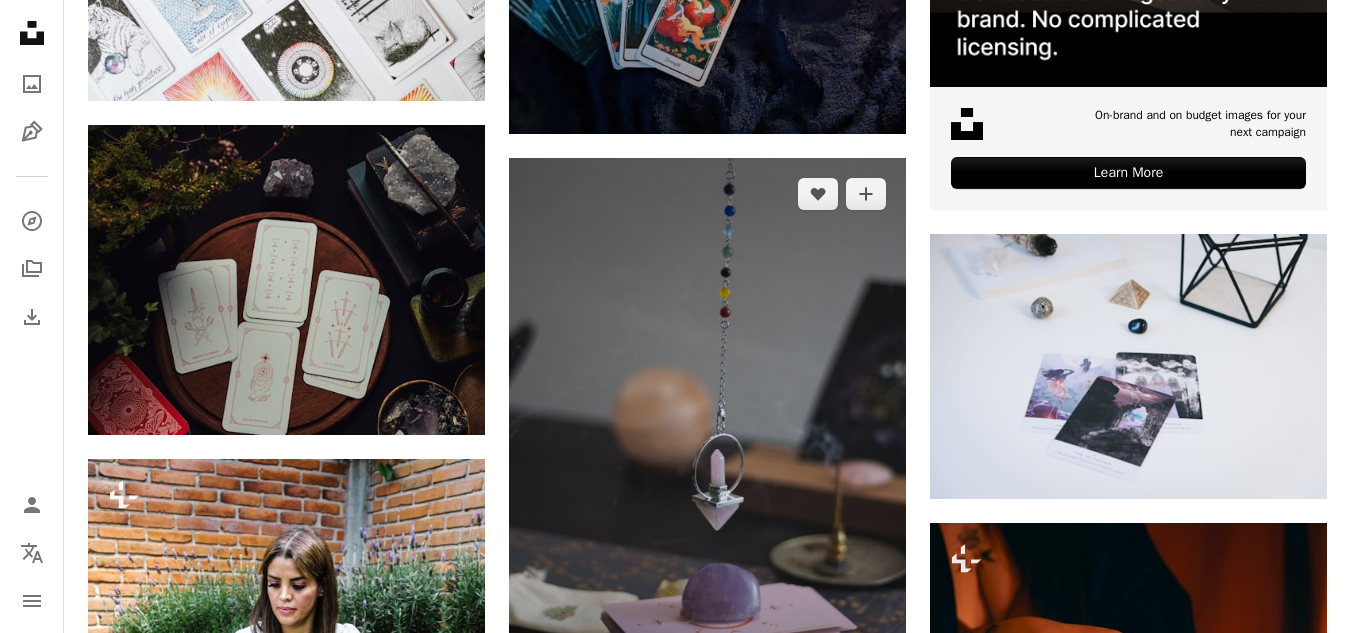 click at bounding box center (707, 456) 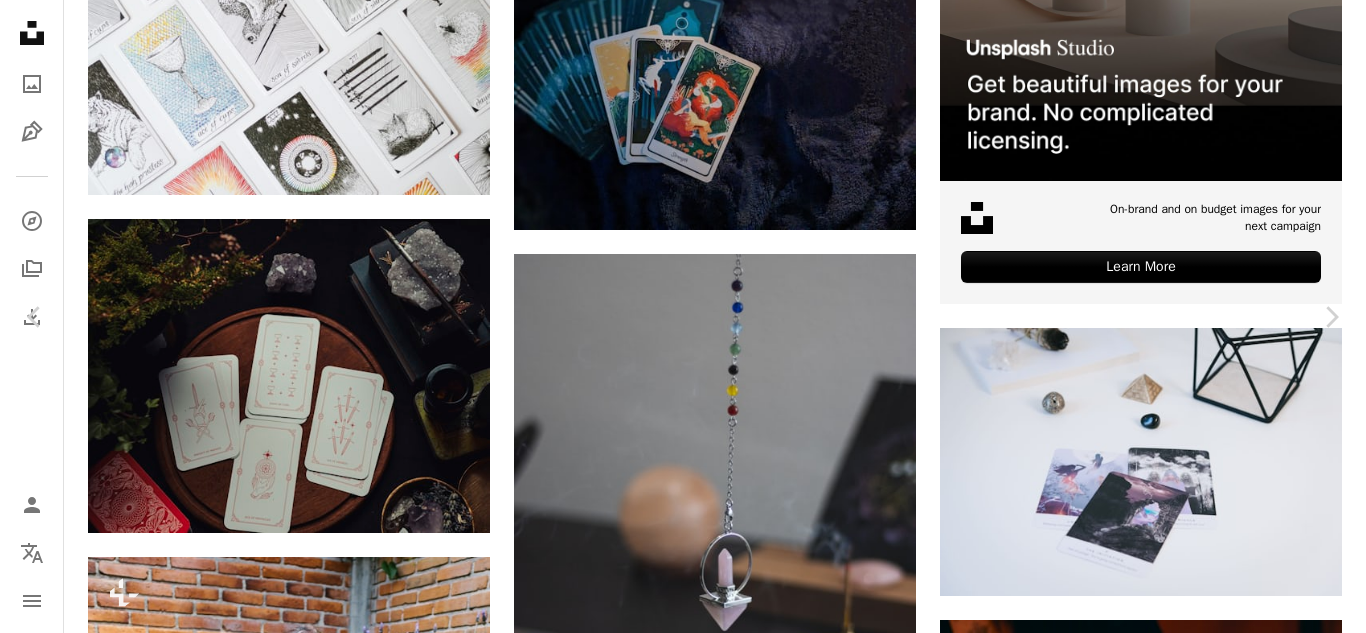 scroll, scrollTop: 9100, scrollLeft: 0, axis: vertical 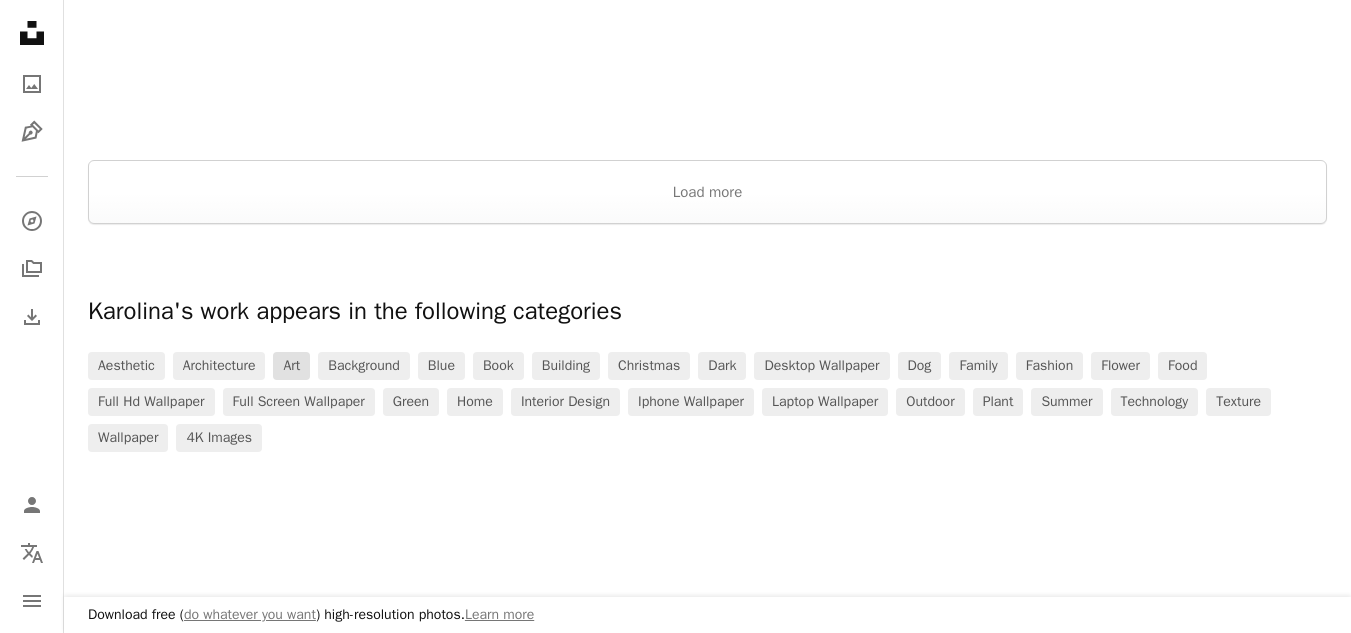 click on "art" at bounding box center [291, 366] 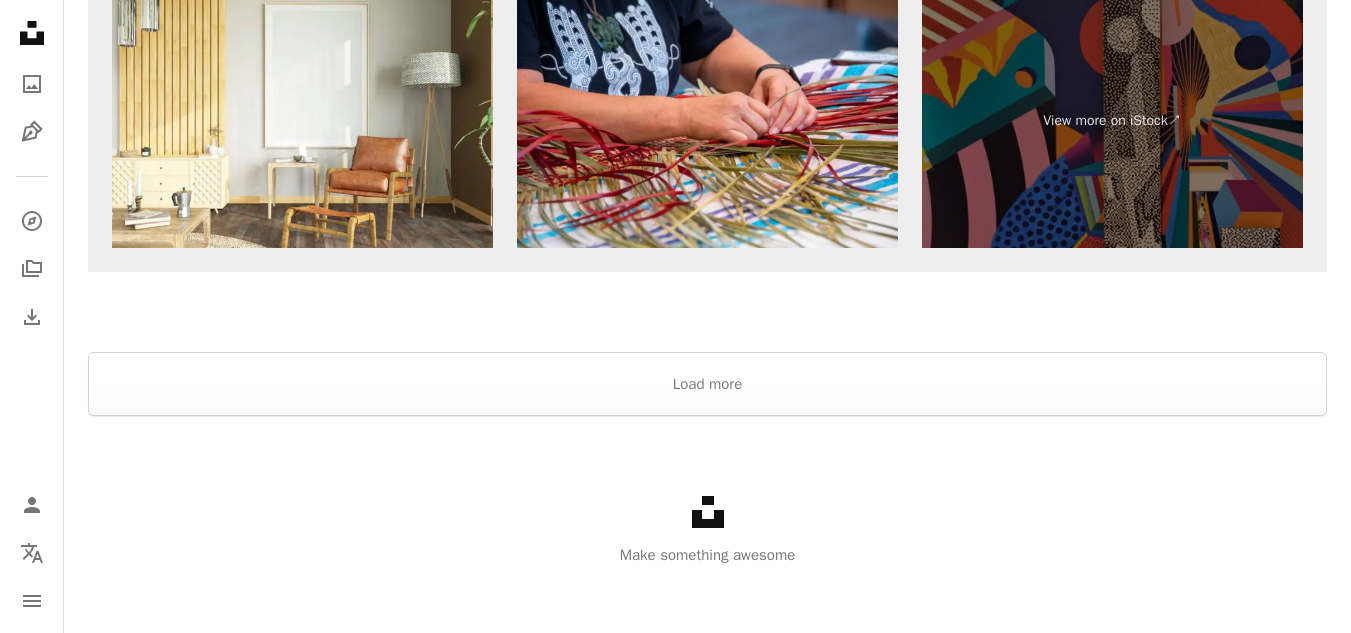 scroll, scrollTop: 4314, scrollLeft: 0, axis: vertical 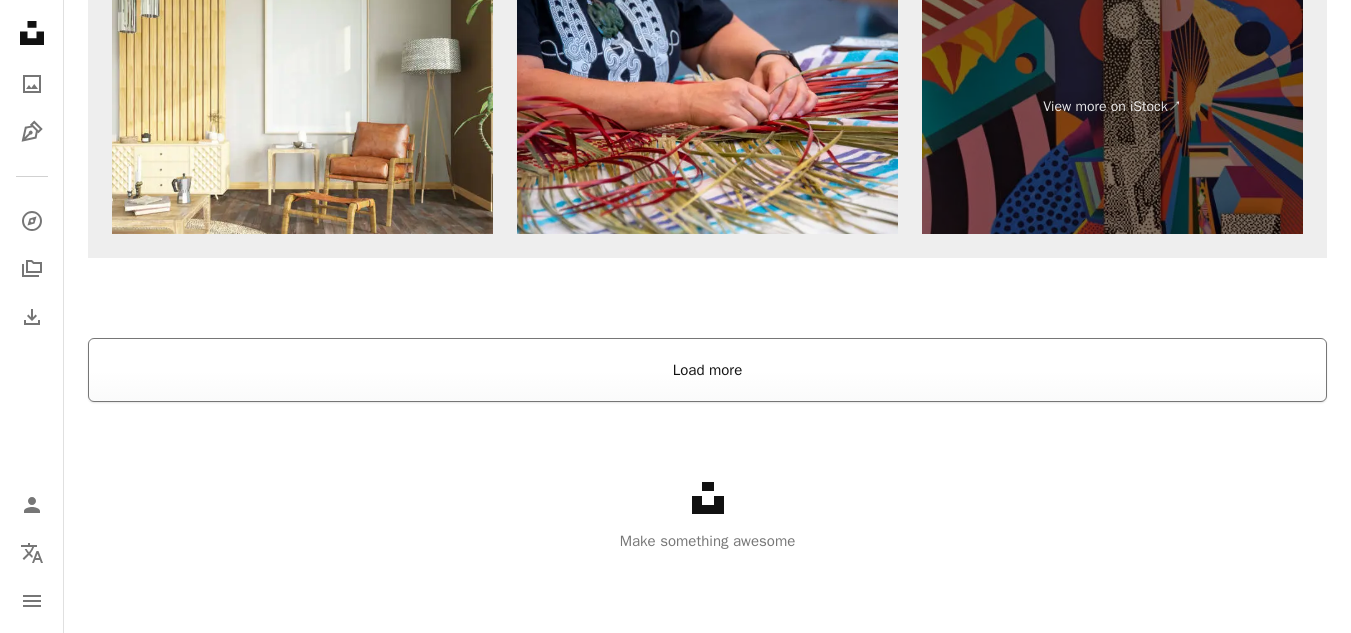 click on "Load more" at bounding box center (707, 370) 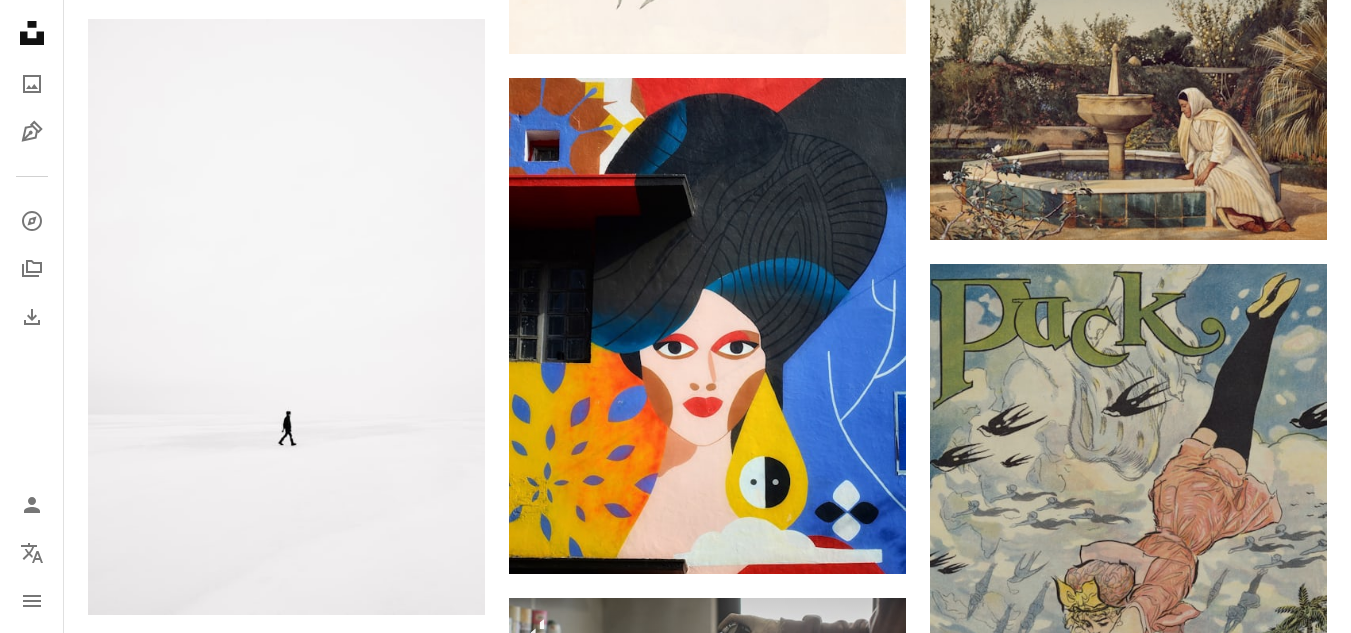 scroll, scrollTop: 20566, scrollLeft: 0, axis: vertical 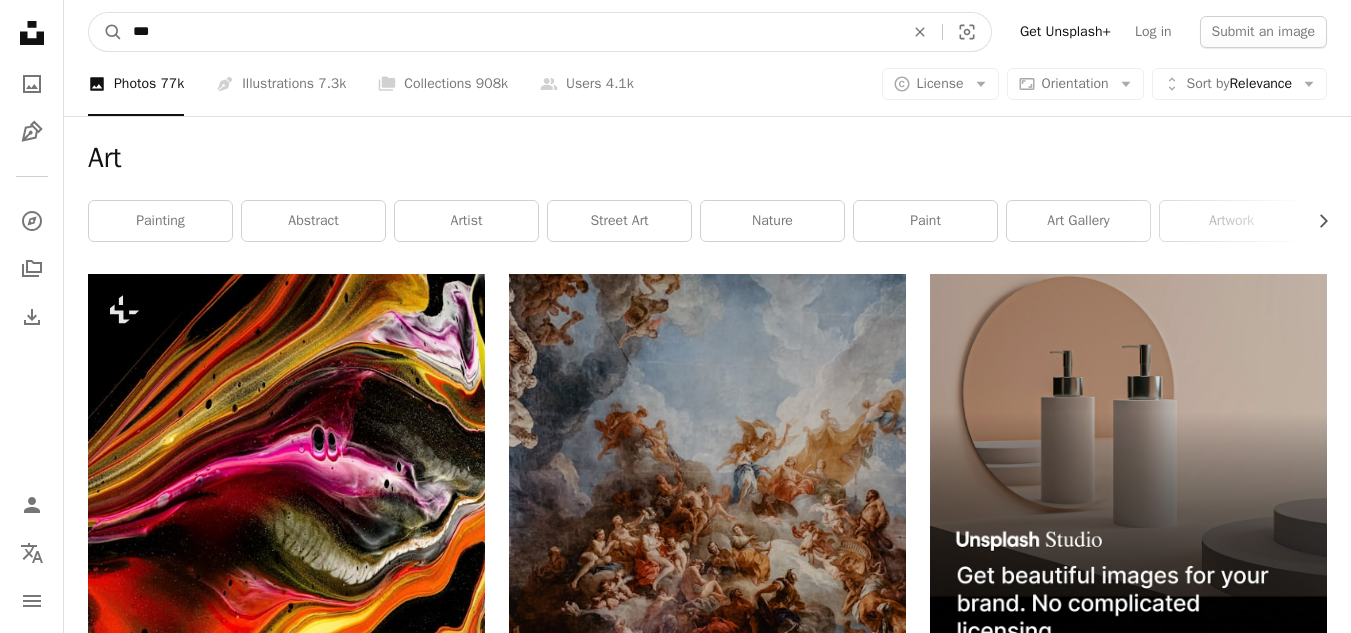 click on "***" at bounding box center [510, 32] 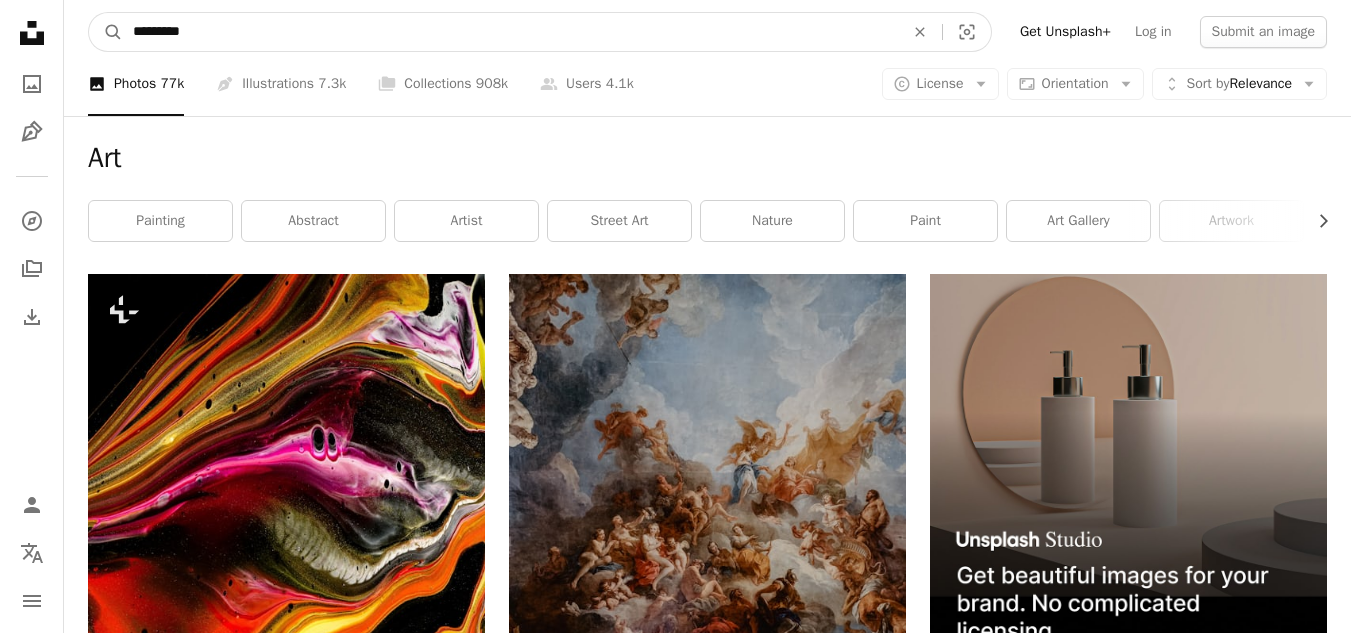 type on "*********" 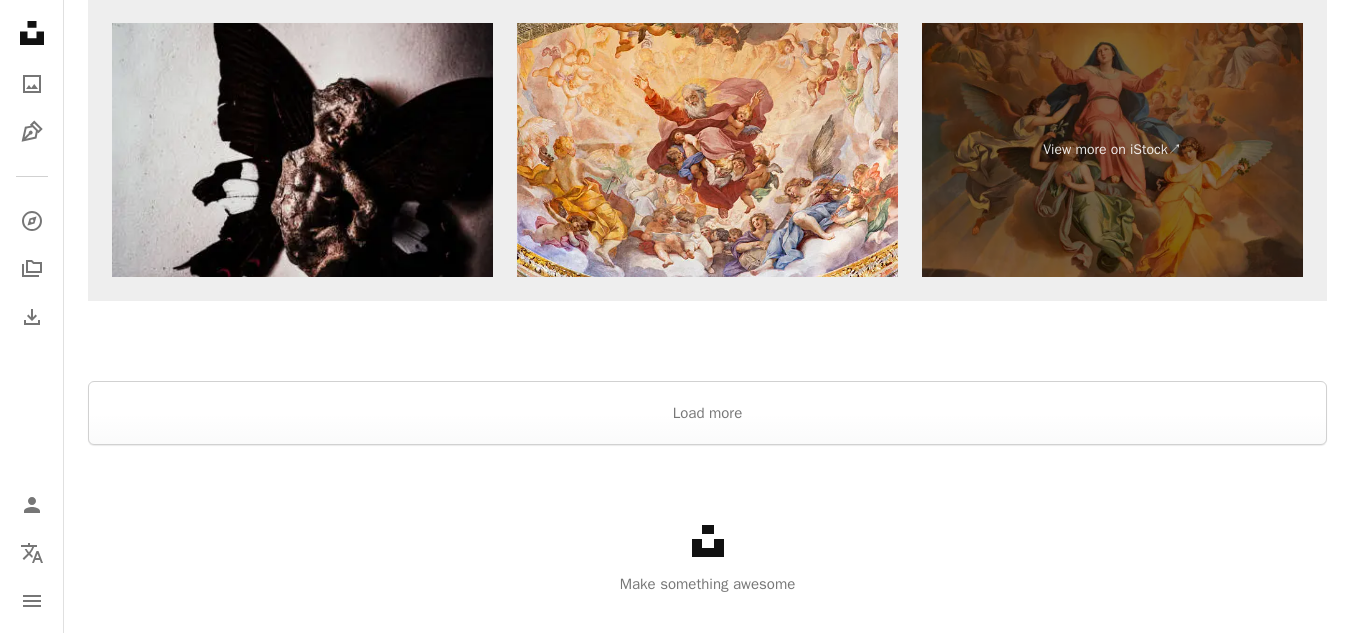scroll, scrollTop: 4000, scrollLeft: 0, axis: vertical 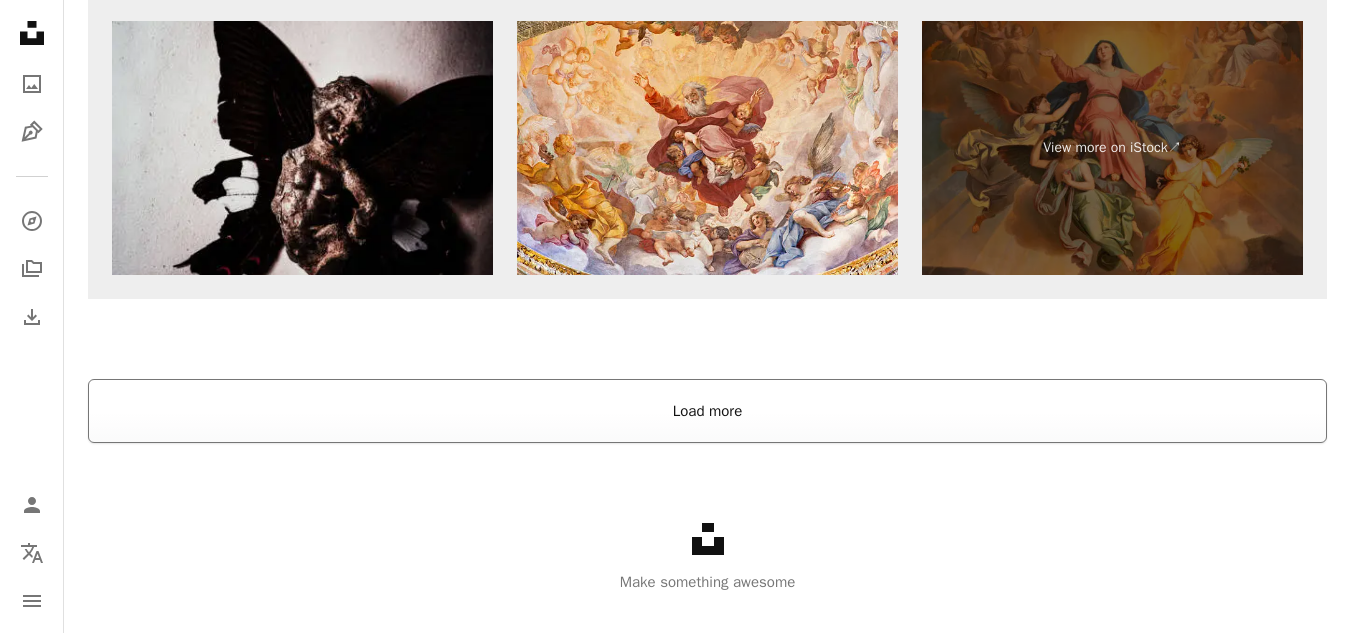click on "Load more" at bounding box center [707, 411] 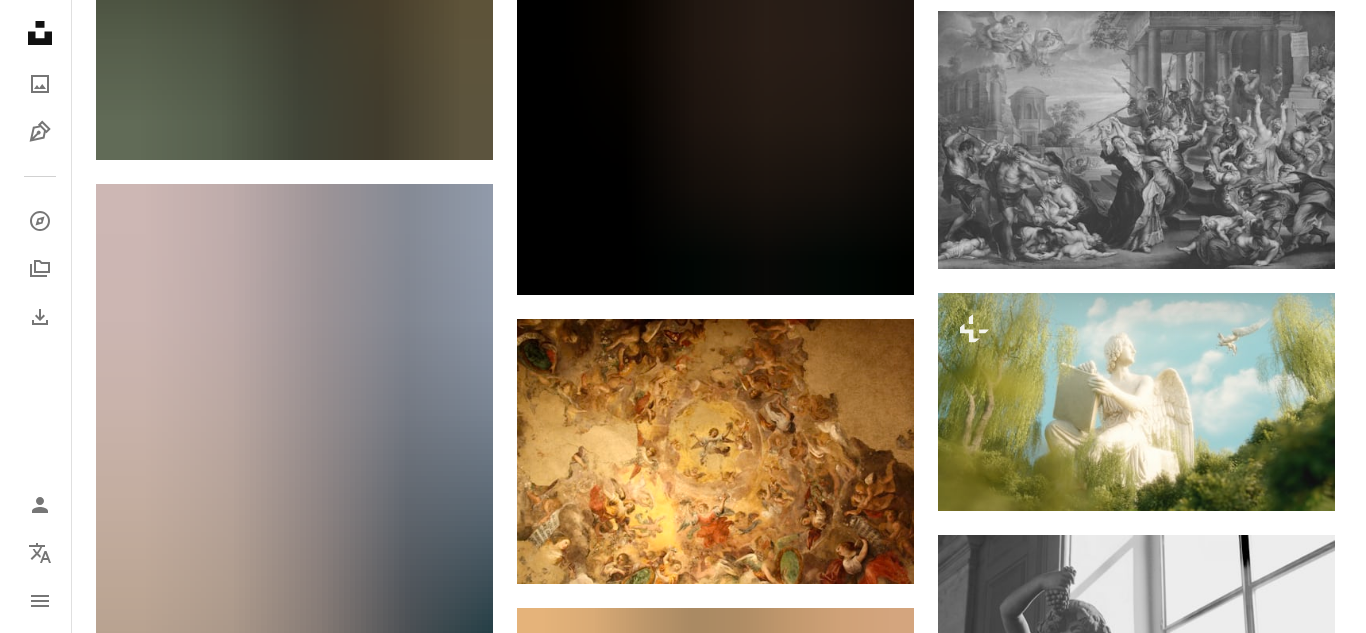 scroll, scrollTop: 23852, scrollLeft: 0, axis: vertical 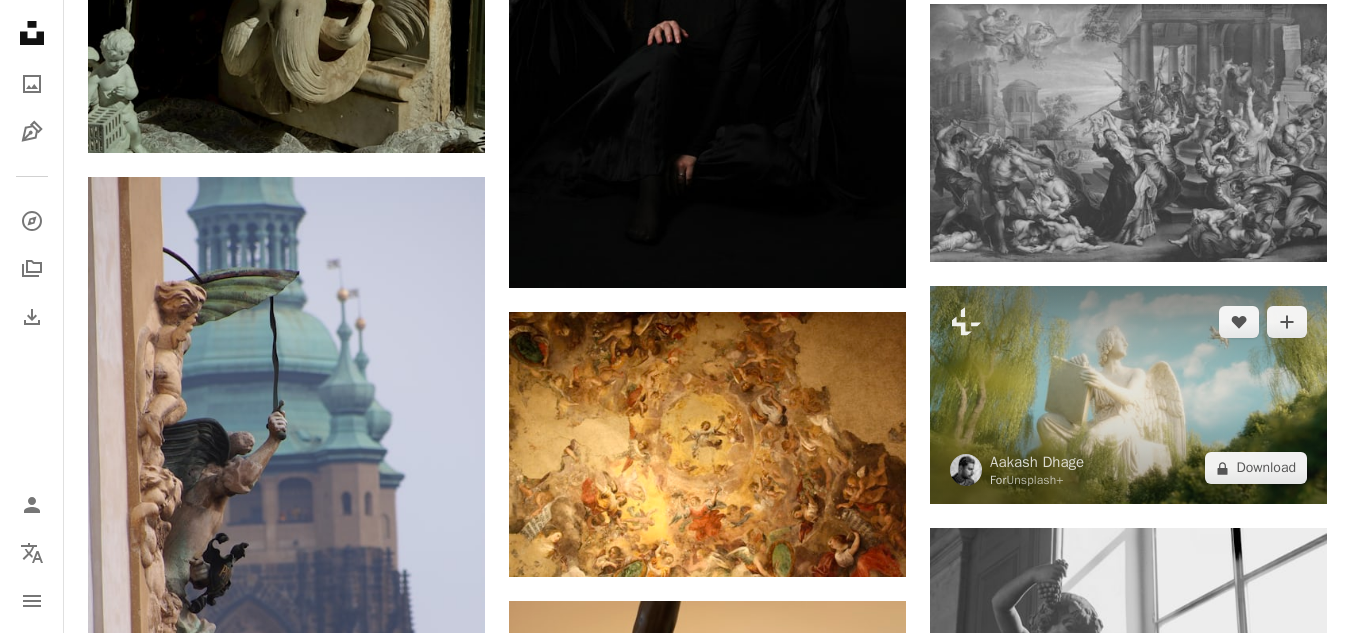 click at bounding box center (1128, 395) 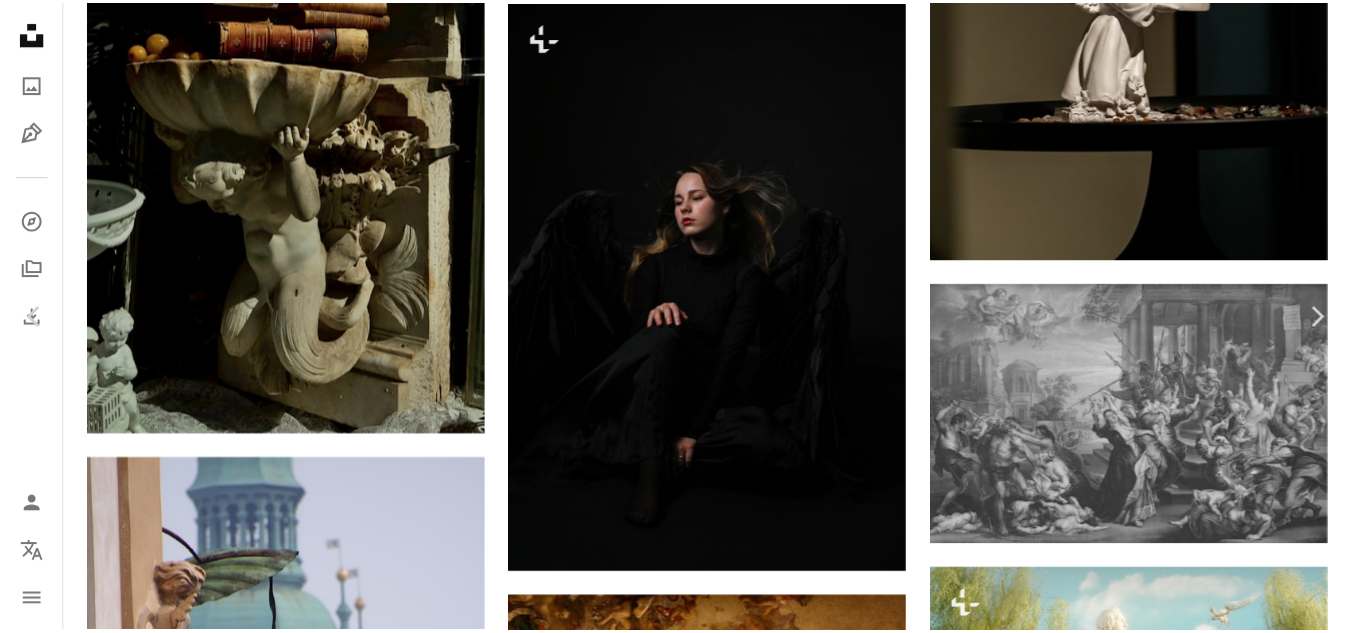 scroll, scrollTop: 0, scrollLeft: 0, axis: both 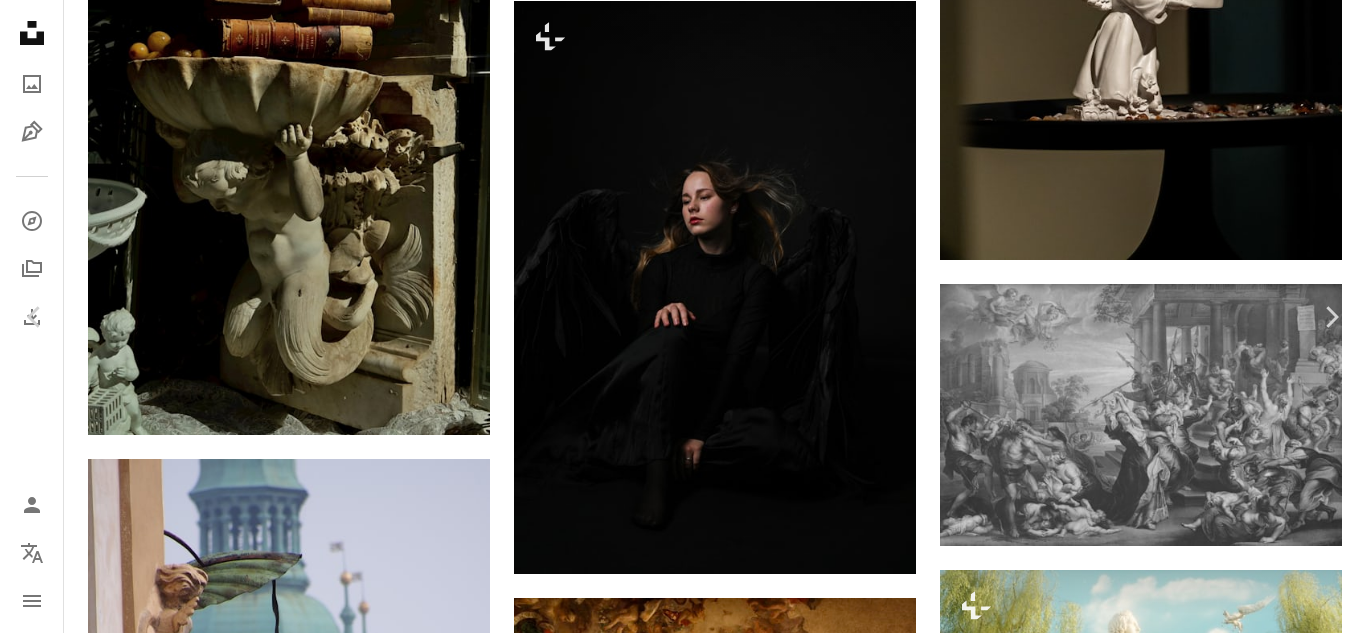 click 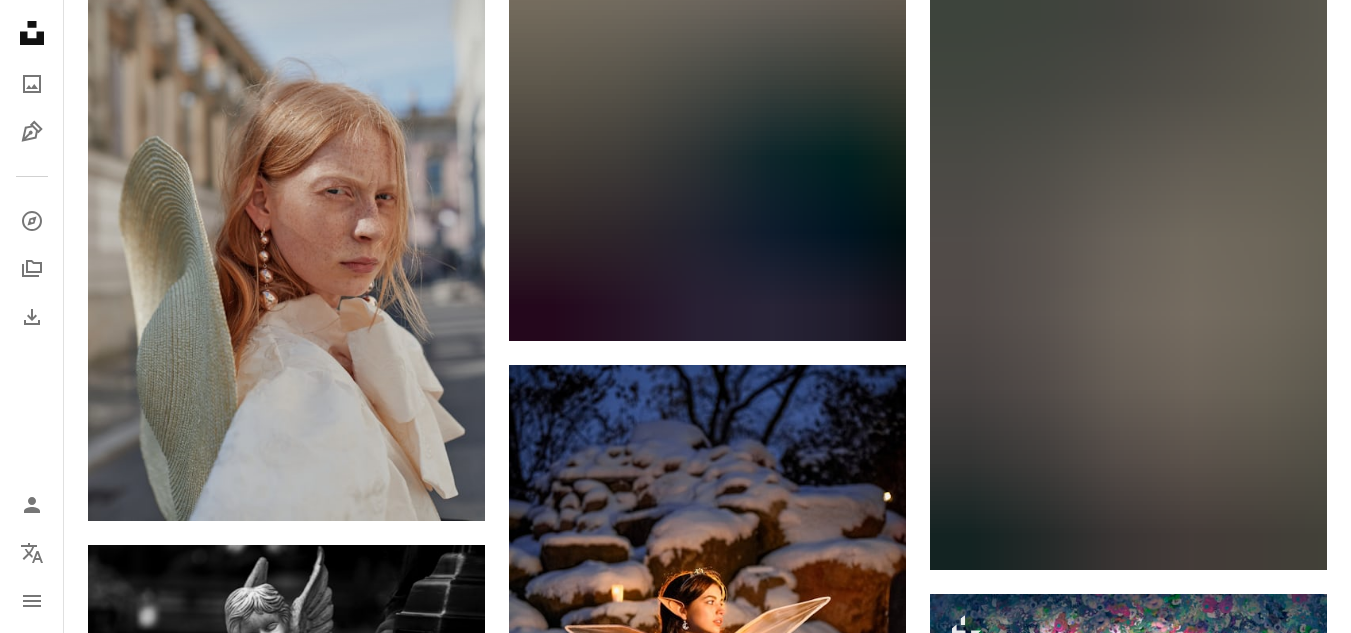 scroll, scrollTop: 96752, scrollLeft: 0, axis: vertical 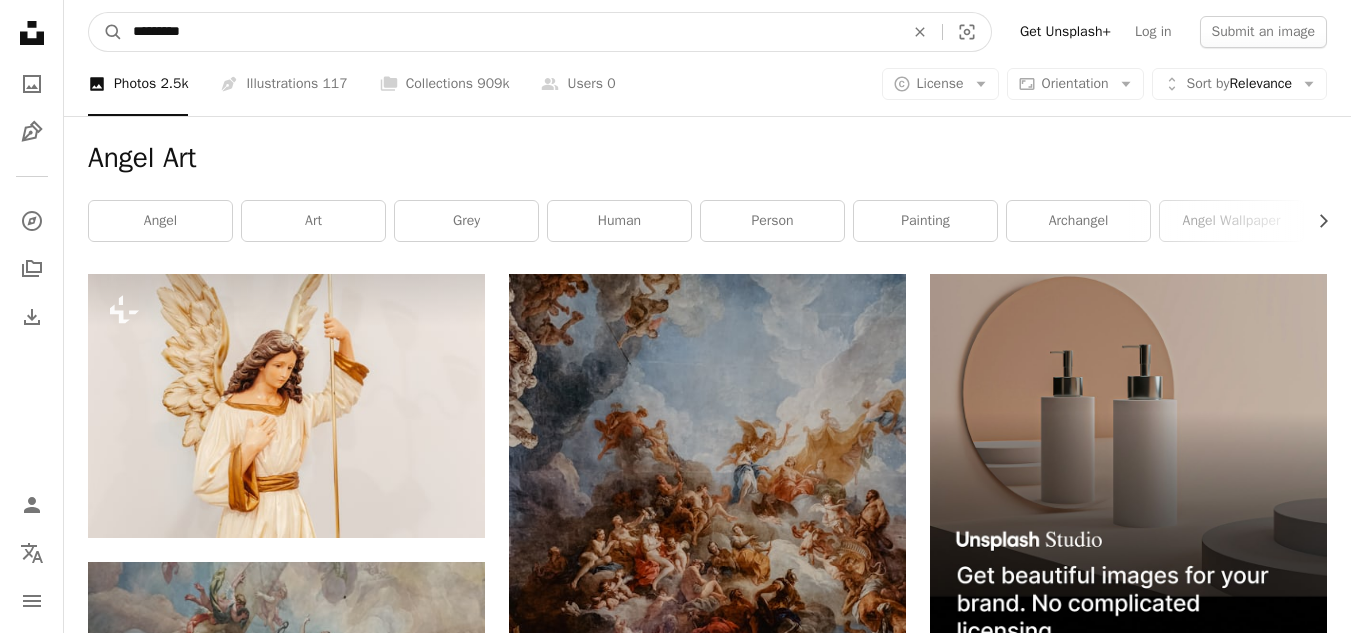 click on "*********" at bounding box center (510, 32) 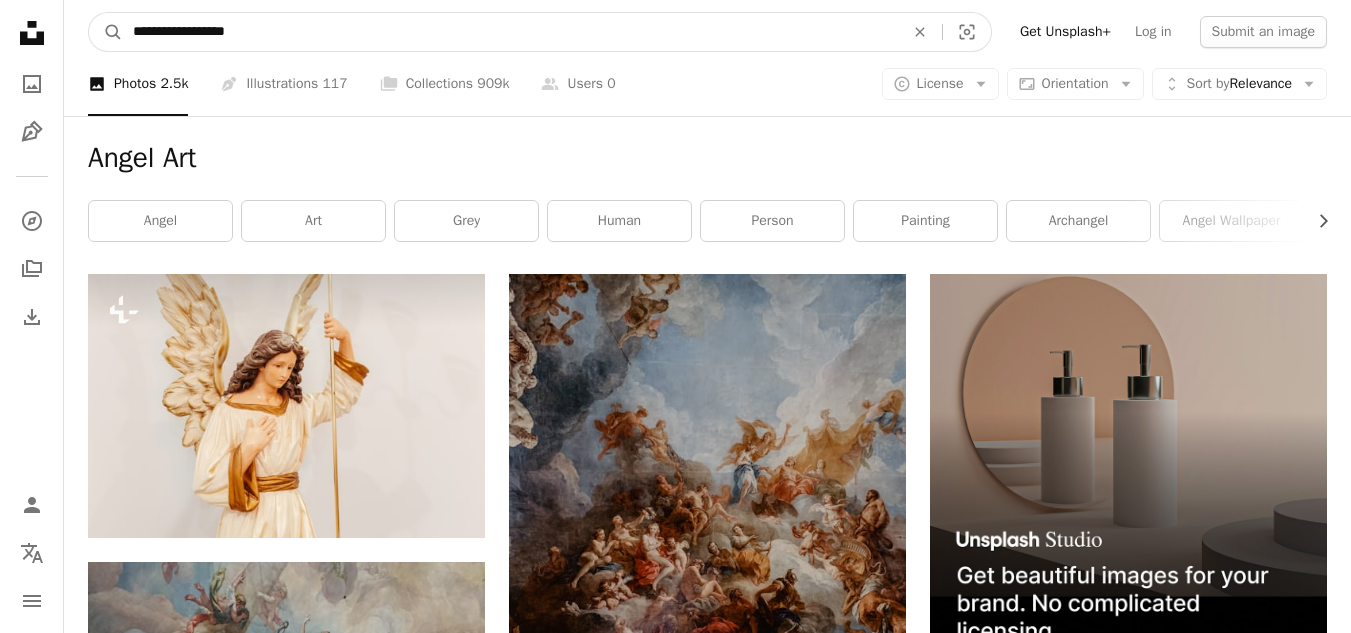 type on "**********" 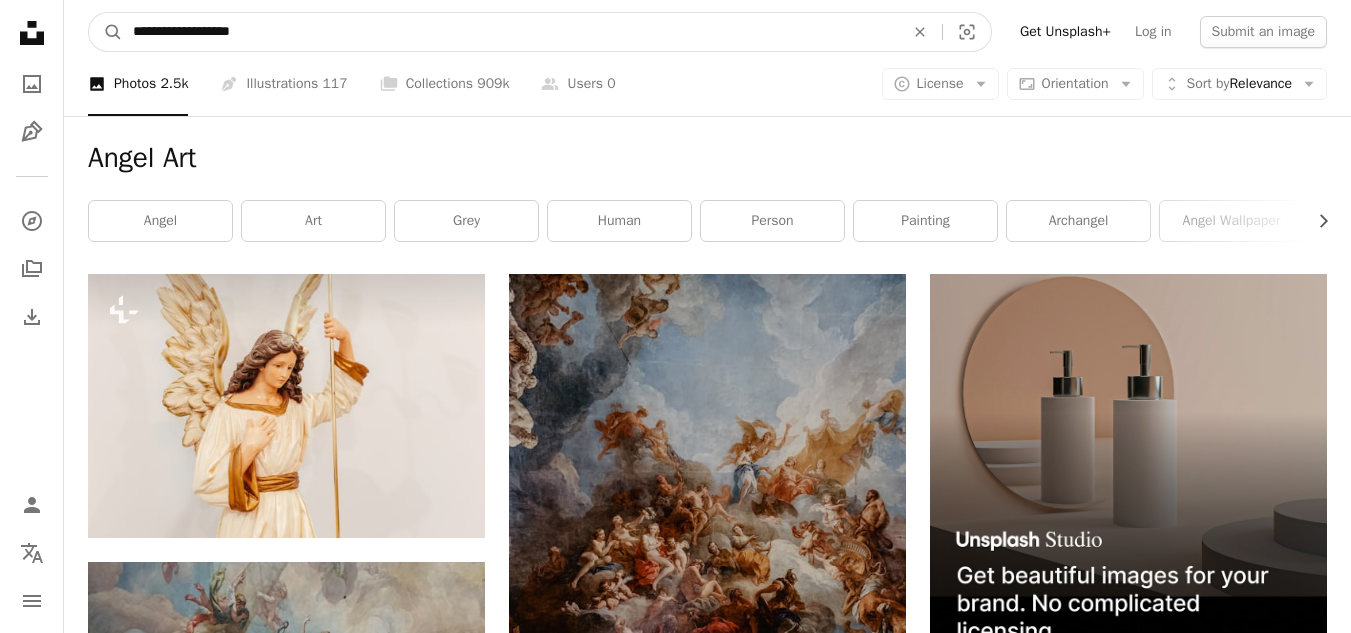 click on "A magnifying glass" at bounding box center (106, 32) 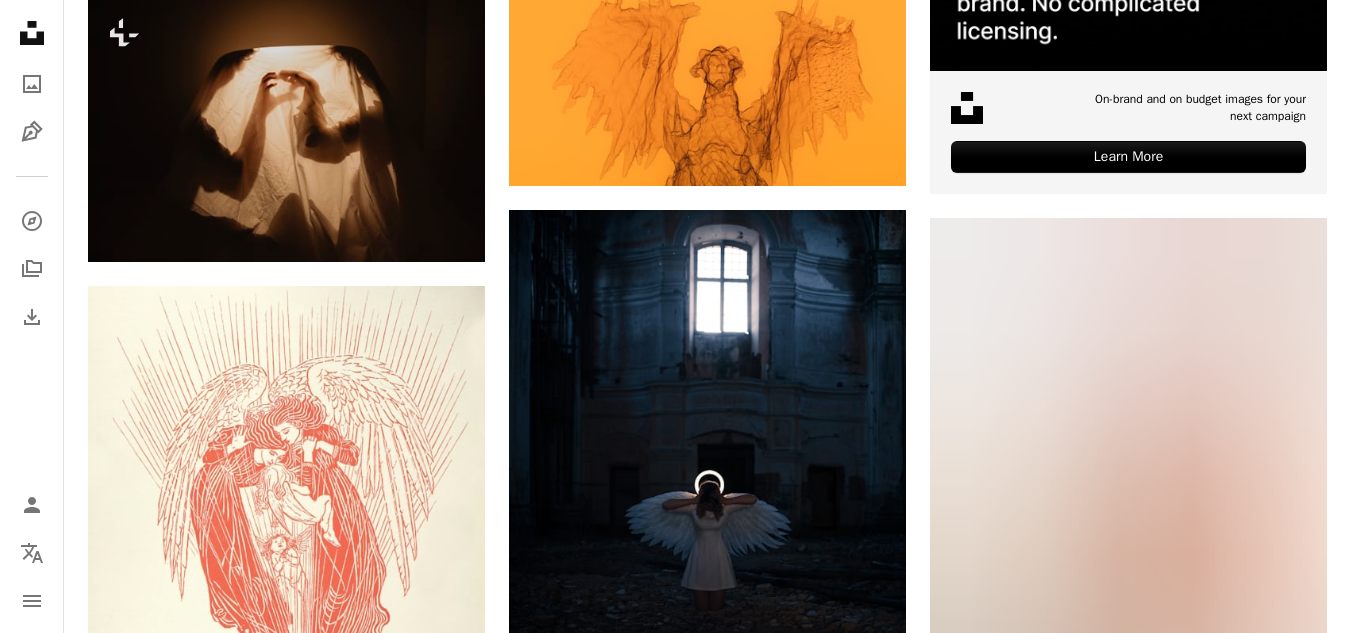 scroll, scrollTop: 0, scrollLeft: 0, axis: both 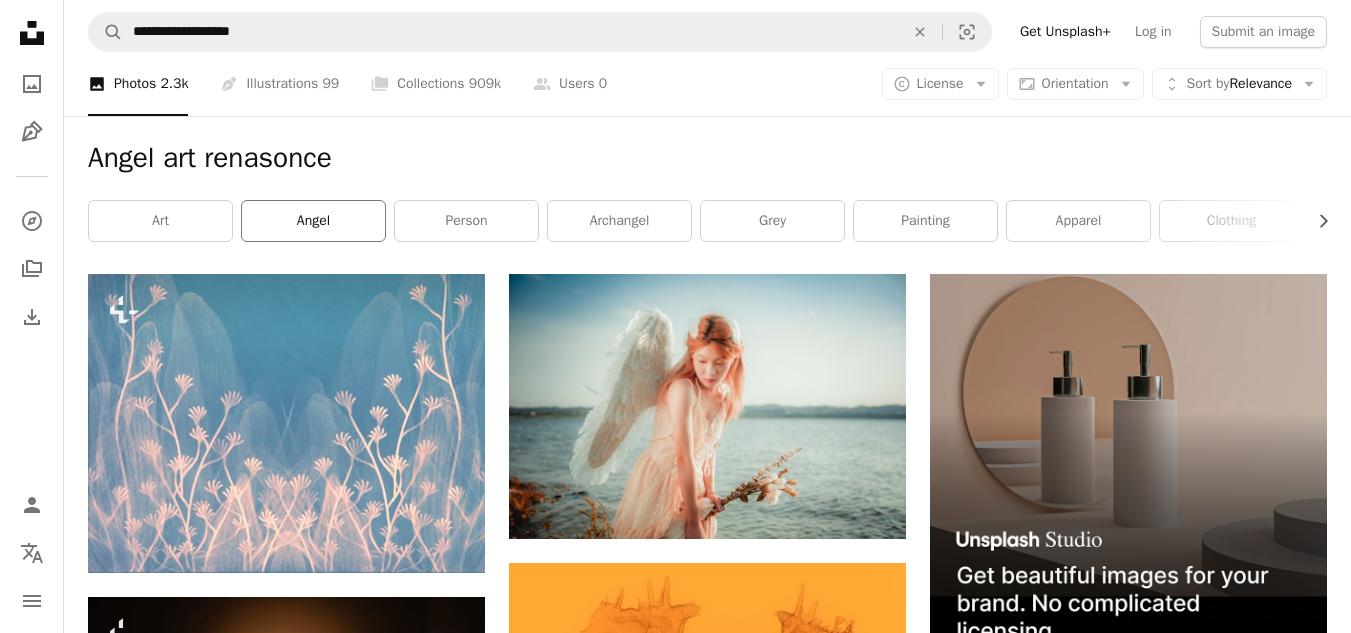 click on "angel" at bounding box center (313, 221) 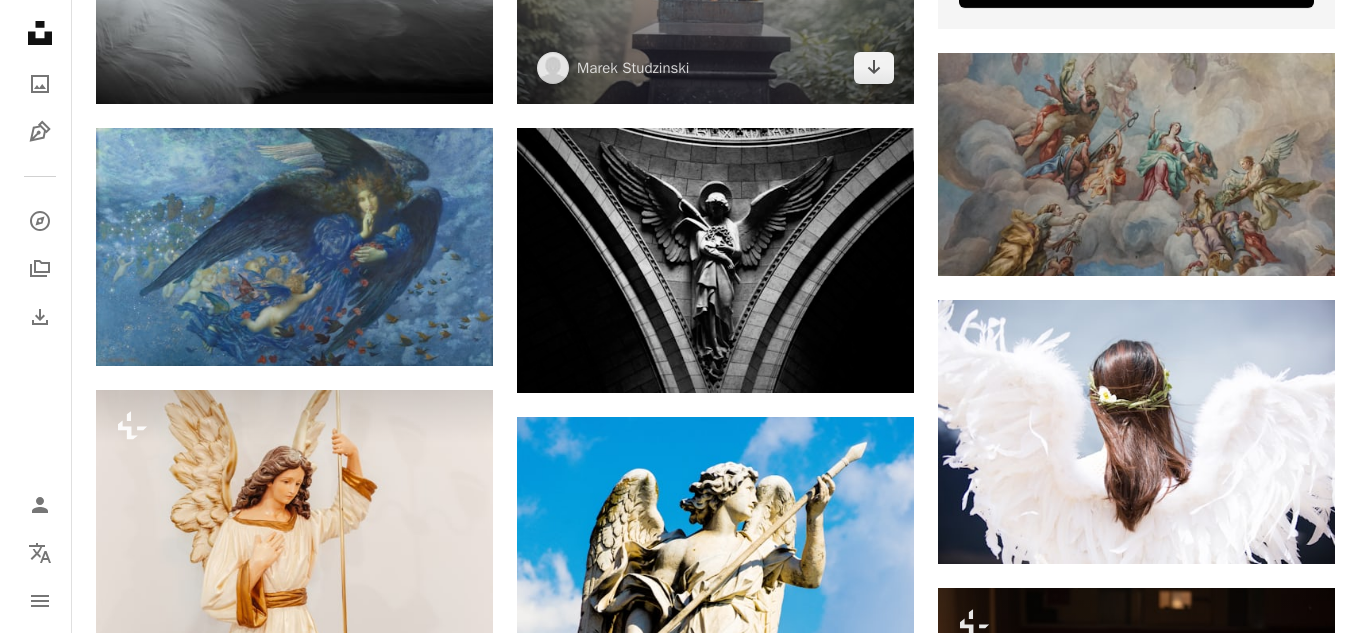 scroll, scrollTop: 800, scrollLeft: 0, axis: vertical 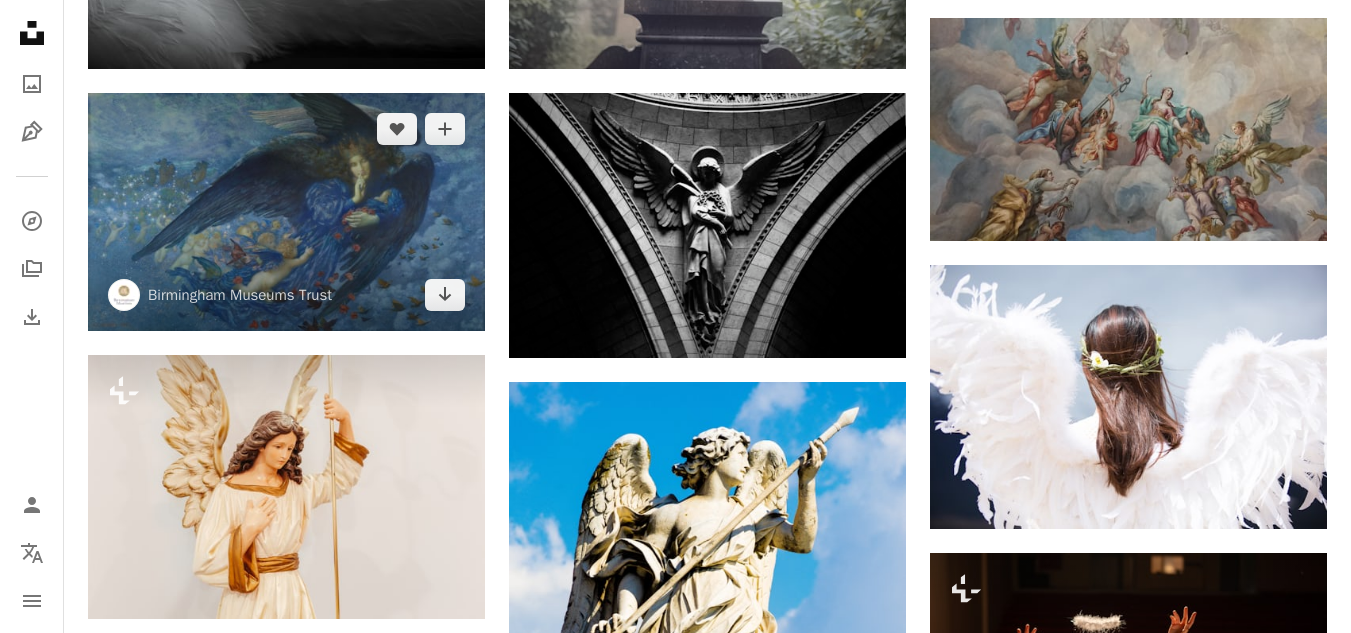 click at bounding box center (286, 211) 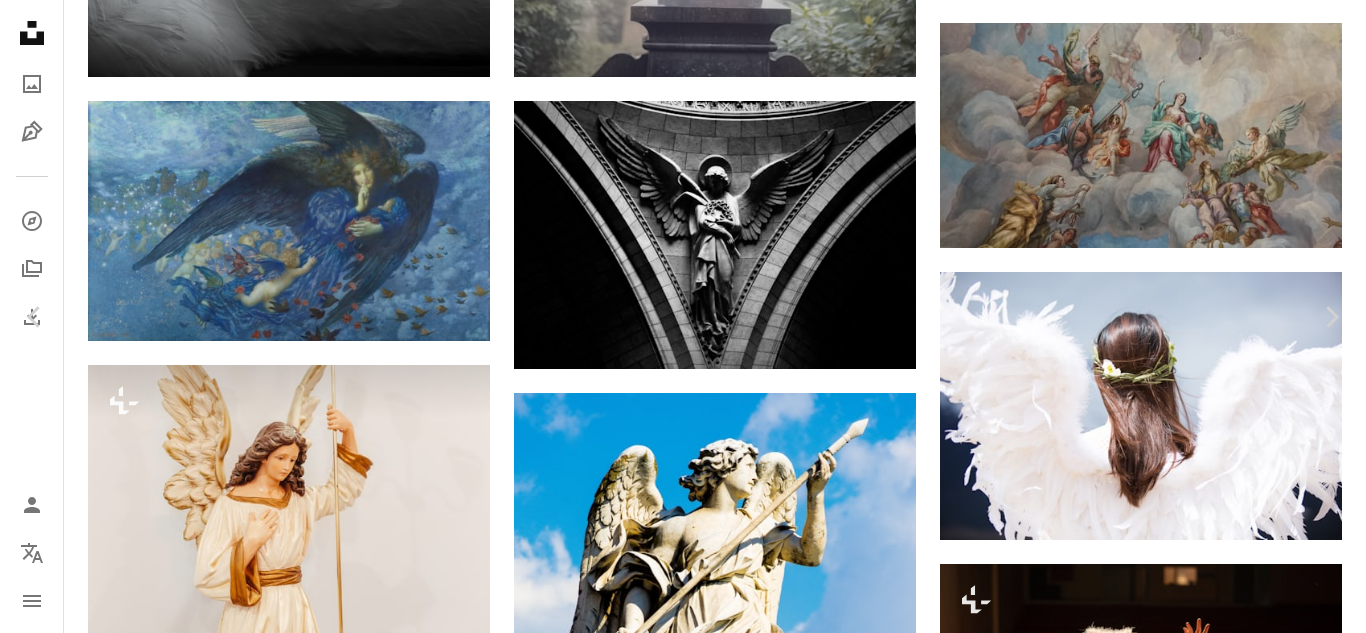 scroll, scrollTop: 15846, scrollLeft: 0, axis: vertical 